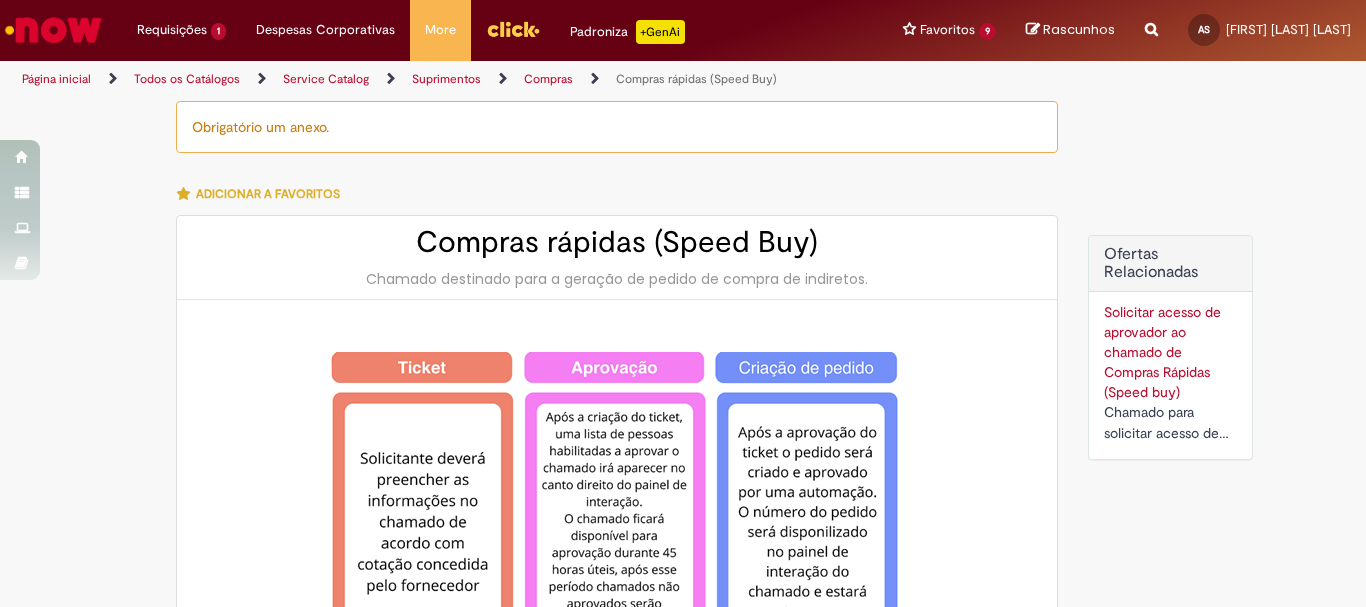 select on "**********" 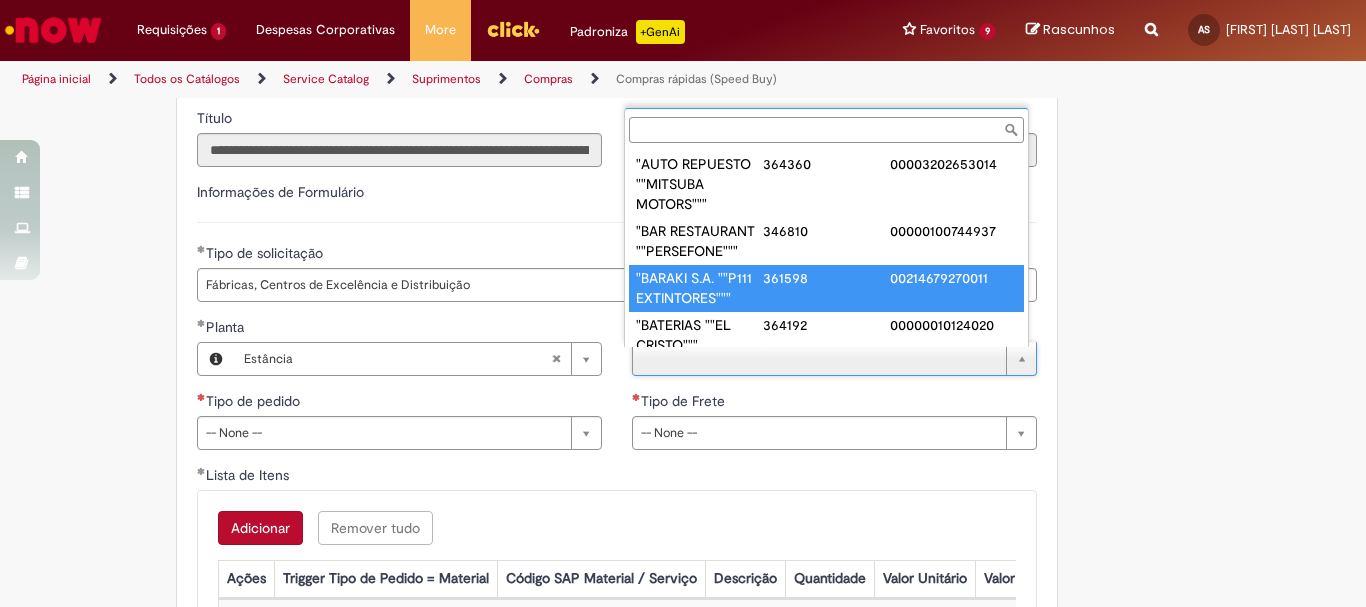 scroll, scrollTop: 0, scrollLeft: 0, axis: both 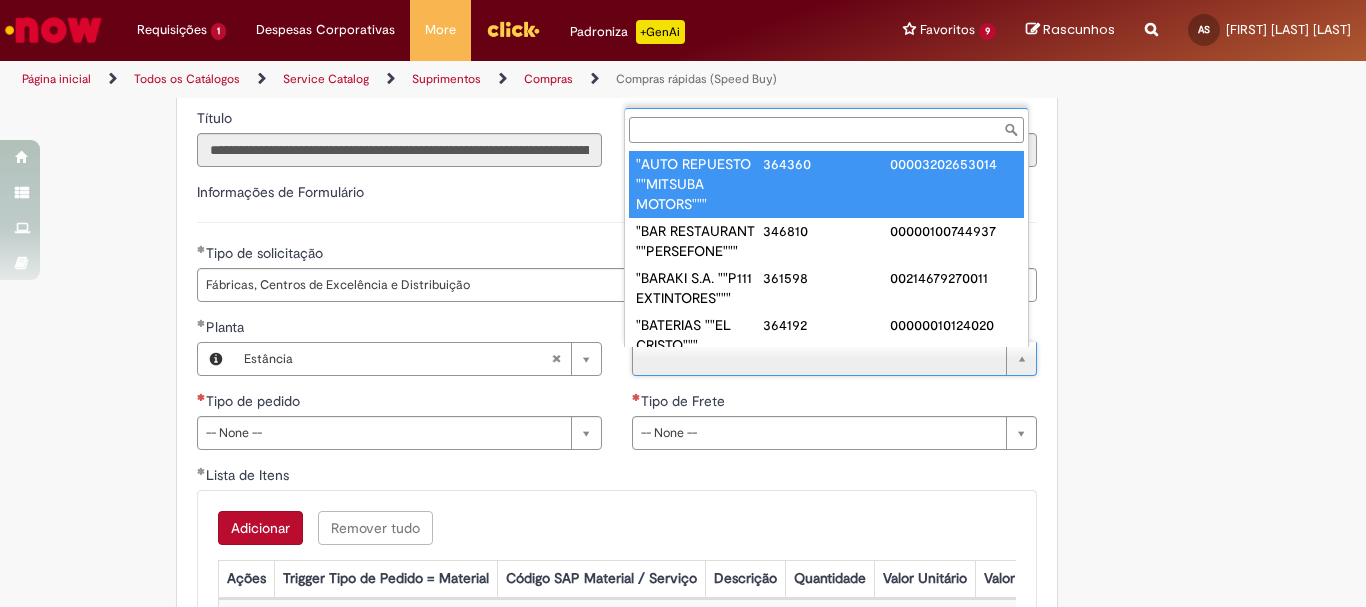 click on "Fornecedor" at bounding box center [826, 130] 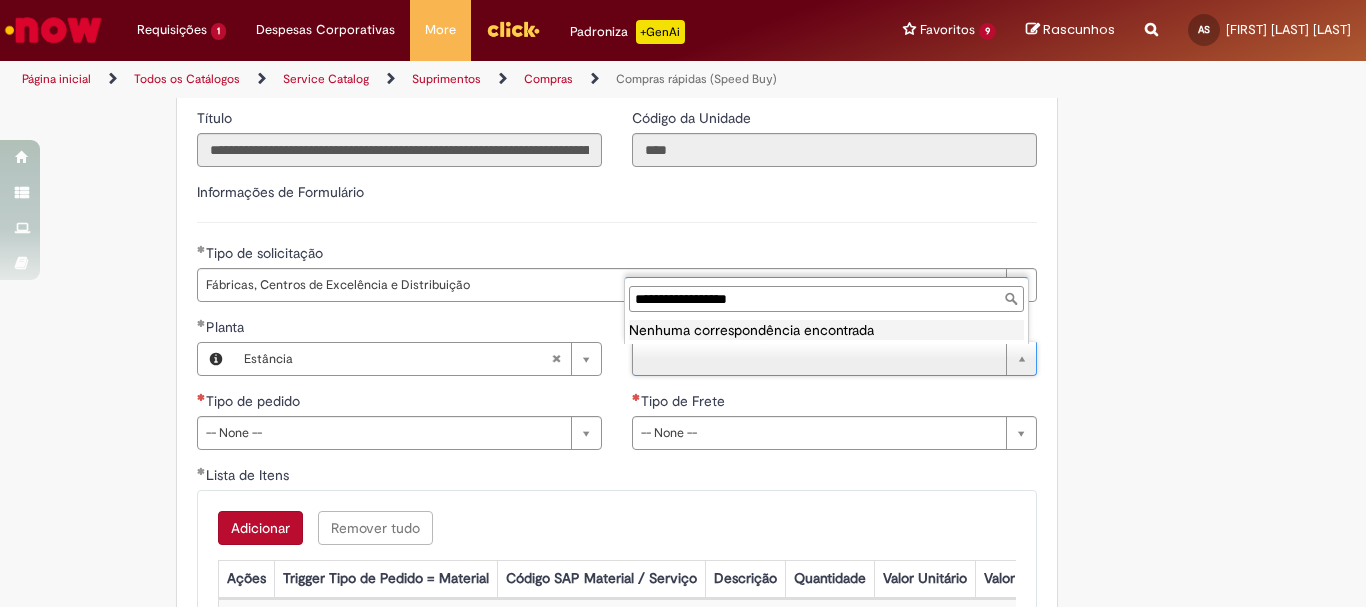 click on "**********" at bounding box center (826, 299) 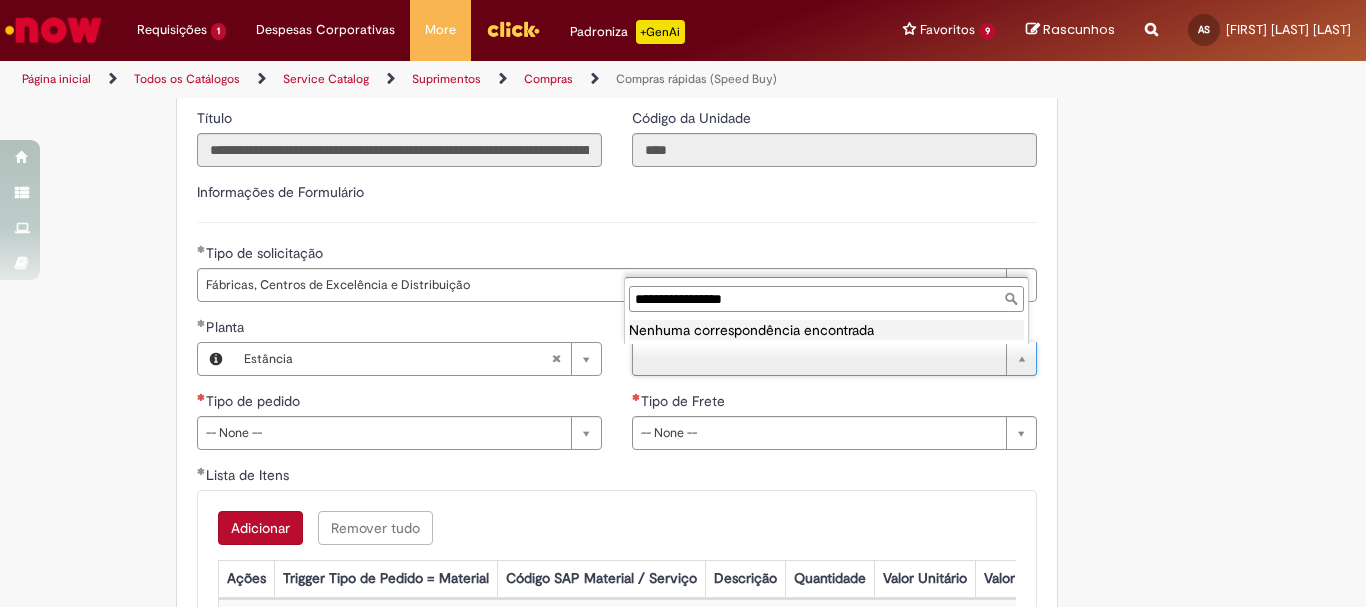 click on "**********" at bounding box center [826, 299] 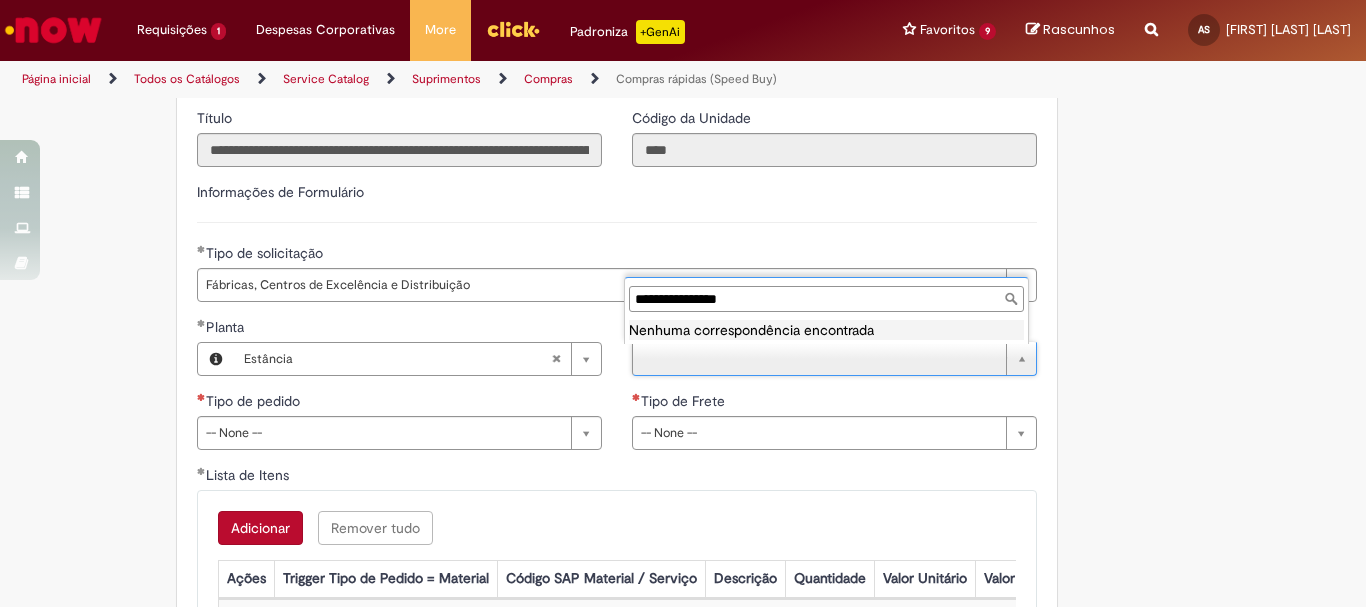 click on "**********" at bounding box center (826, 299) 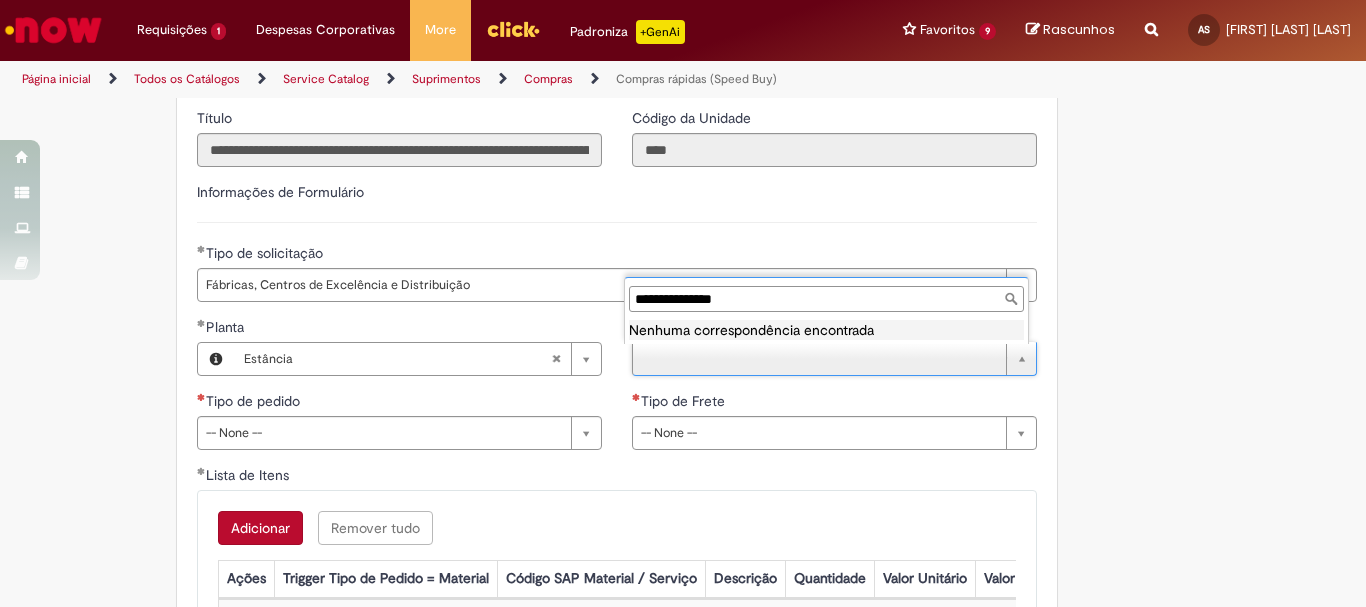 click on "**********" at bounding box center [826, 299] 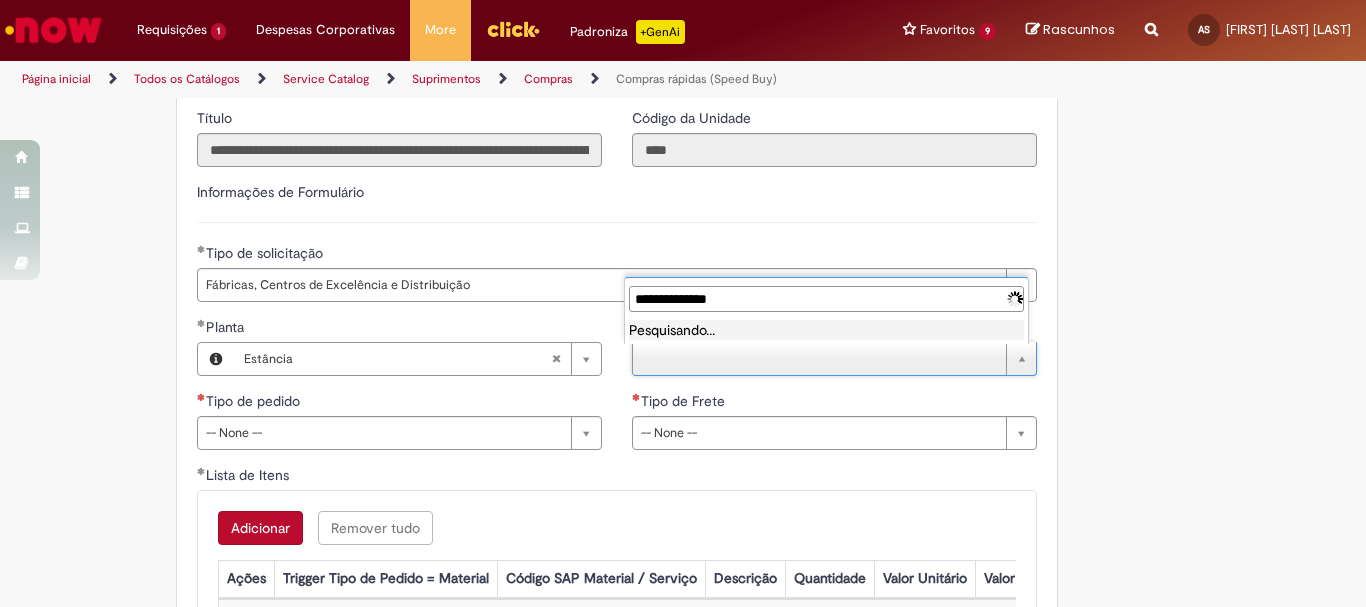 click on "**********" at bounding box center [826, 299] 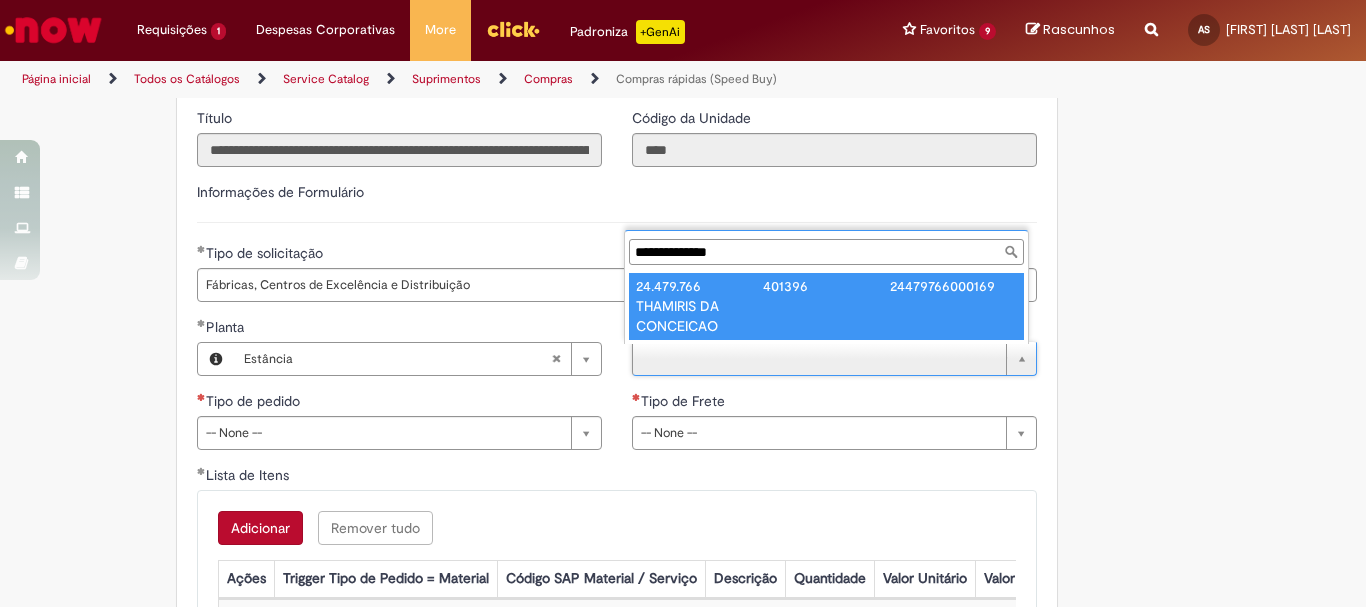 type on "**********" 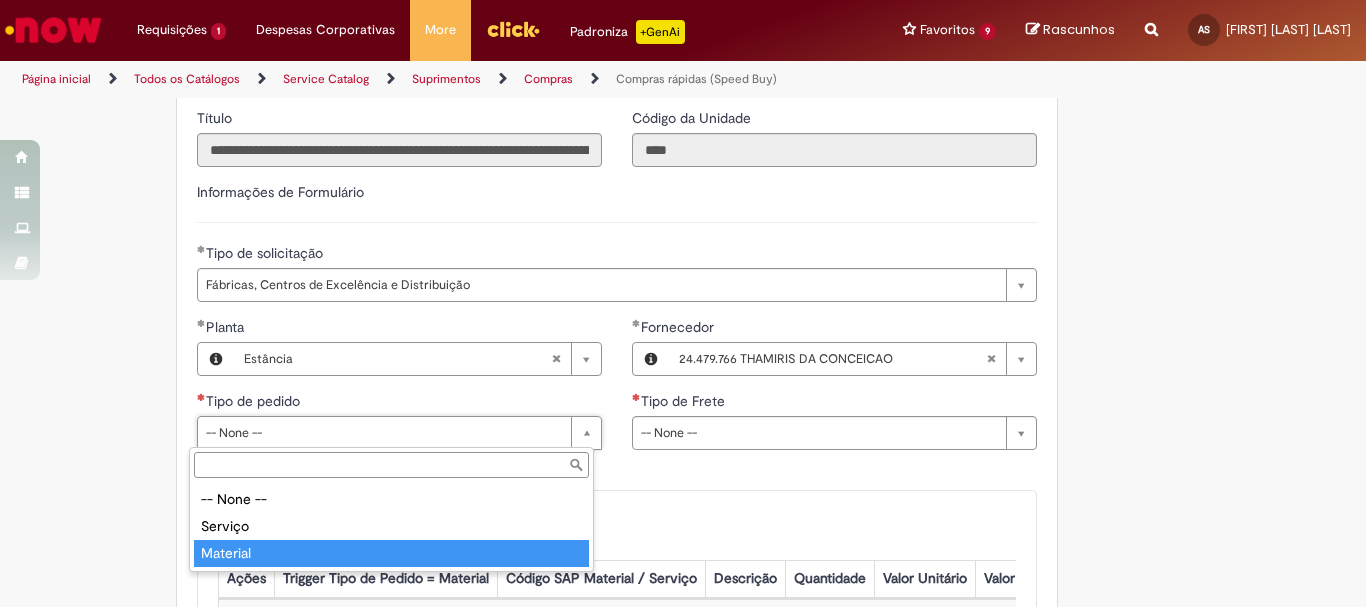 type on "********" 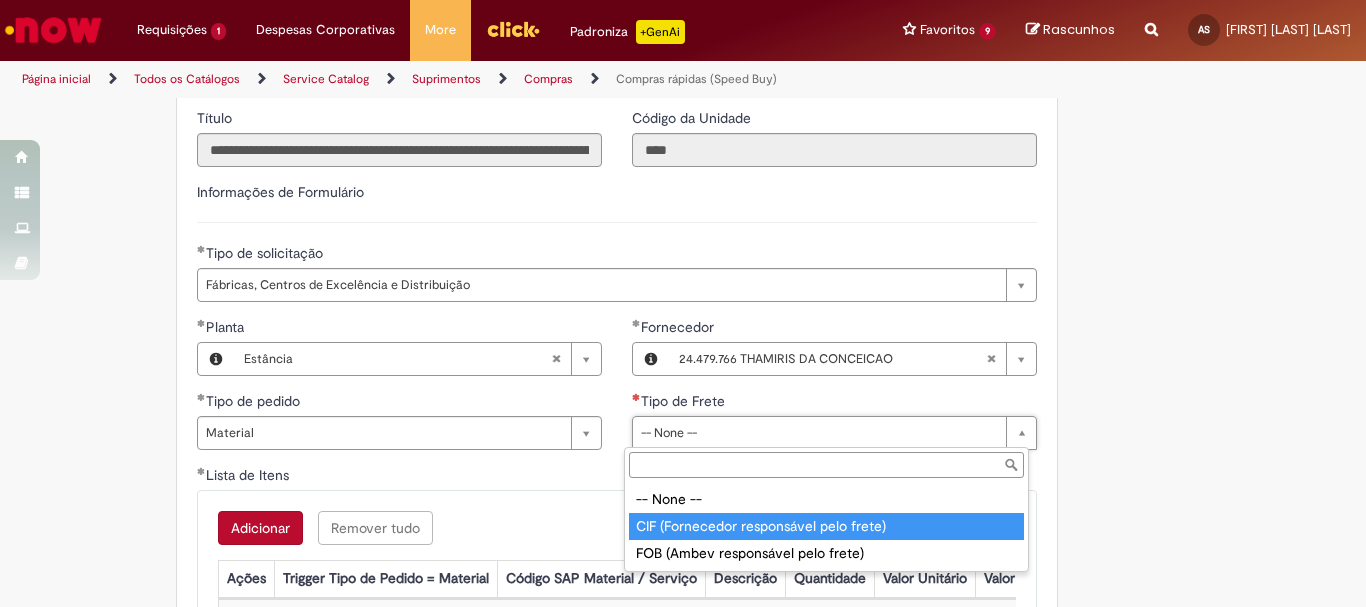 type on "**********" 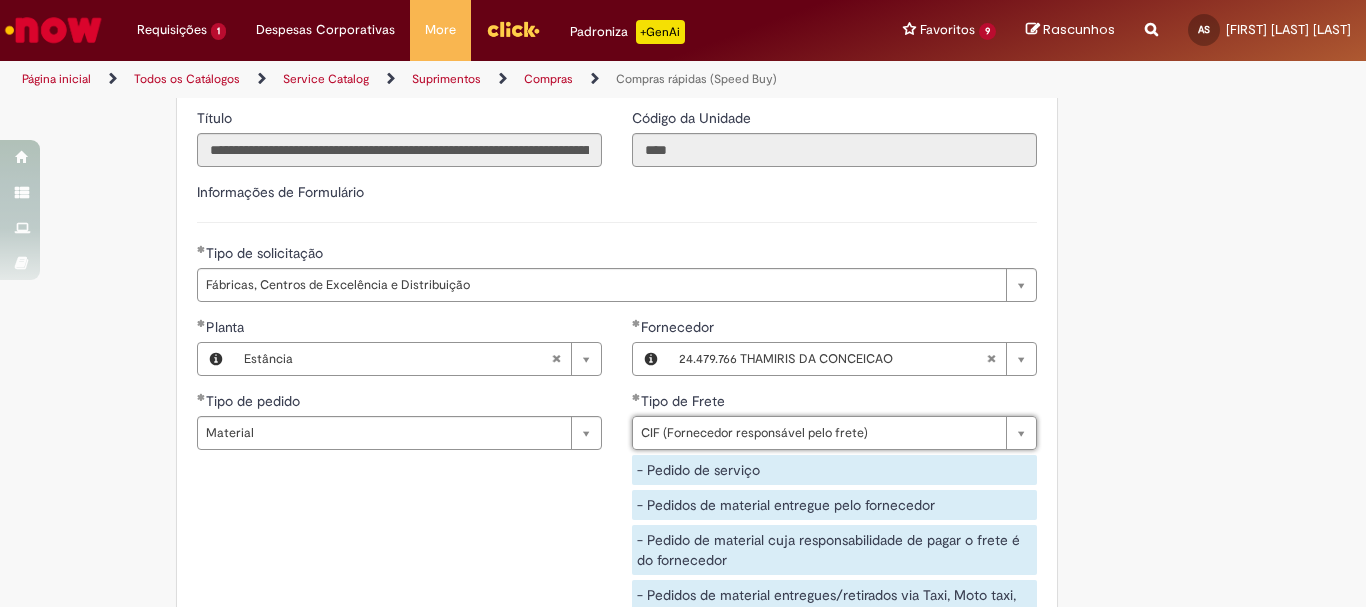 click on "Obrigatório um anexo.
Adicionar a Favoritos
Compras rápidas (Speed Buy)
Chamado destinado para a geração de pedido de compra de indiretos.
O Speed buy é a ferramenta oficial para a geração de pedidos de compra que atenda aos seguintes requisitos:
Compras de material e serviço indiretos
Compras inferiores a R$13.000 *
Compras com fornecedores nacionais
Compras de material sem contrato ativo no SAP para o centro solicitado
* Essa cota é referente ao tipo de solicitação padrão de Speed buy. Os chamados com cotas especiais podem possuir valores divergentes.
Regras de Utilização
No campo “Tipo de Solicitação” selecionar a opção correspondente a sua unidade de negócio.
Solicitação Padrão de Speed buy:
Fábricas, centros de Excelência e de Distribuição:  habilitado para todos usuários ambev
Ativos   de TI:" at bounding box center (683, -654) 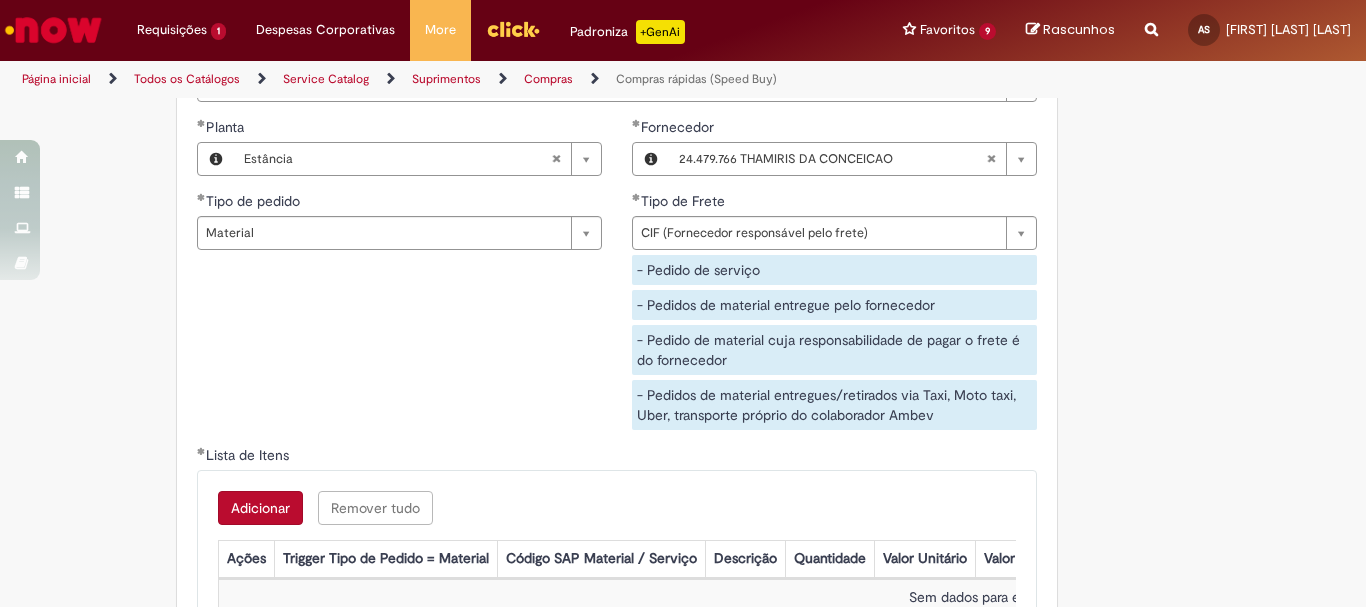 scroll, scrollTop: 3200, scrollLeft: 0, axis: vertical 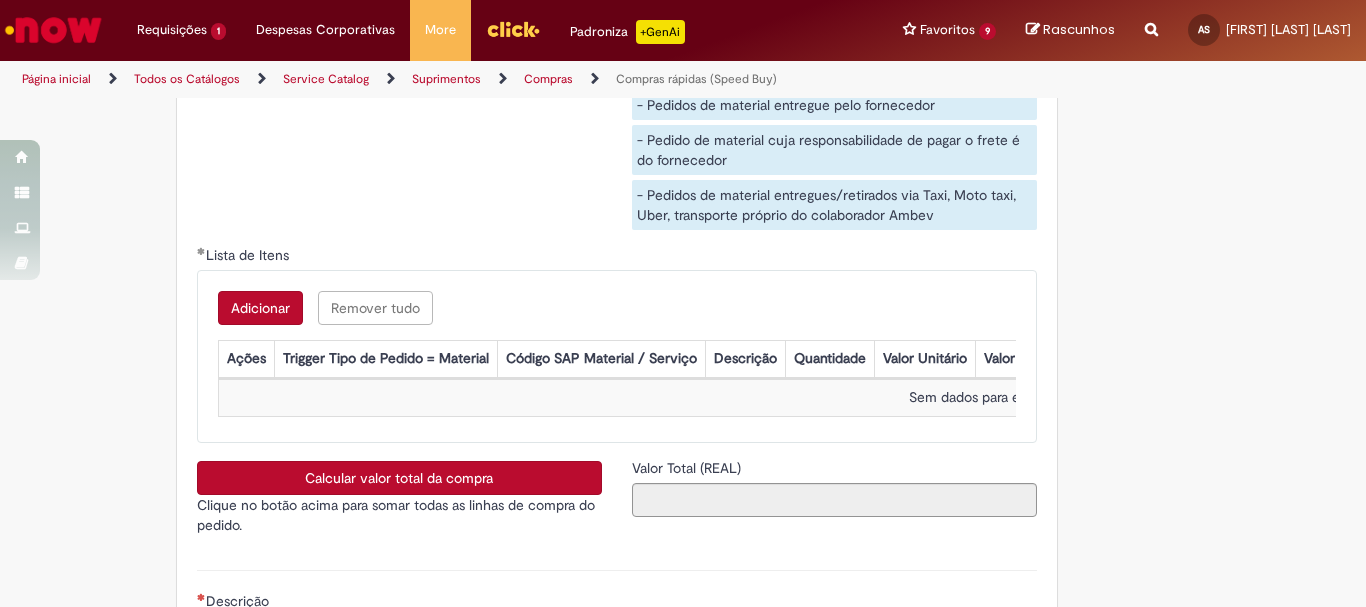 click on "Adicionar" at bounding box center [260, 308] 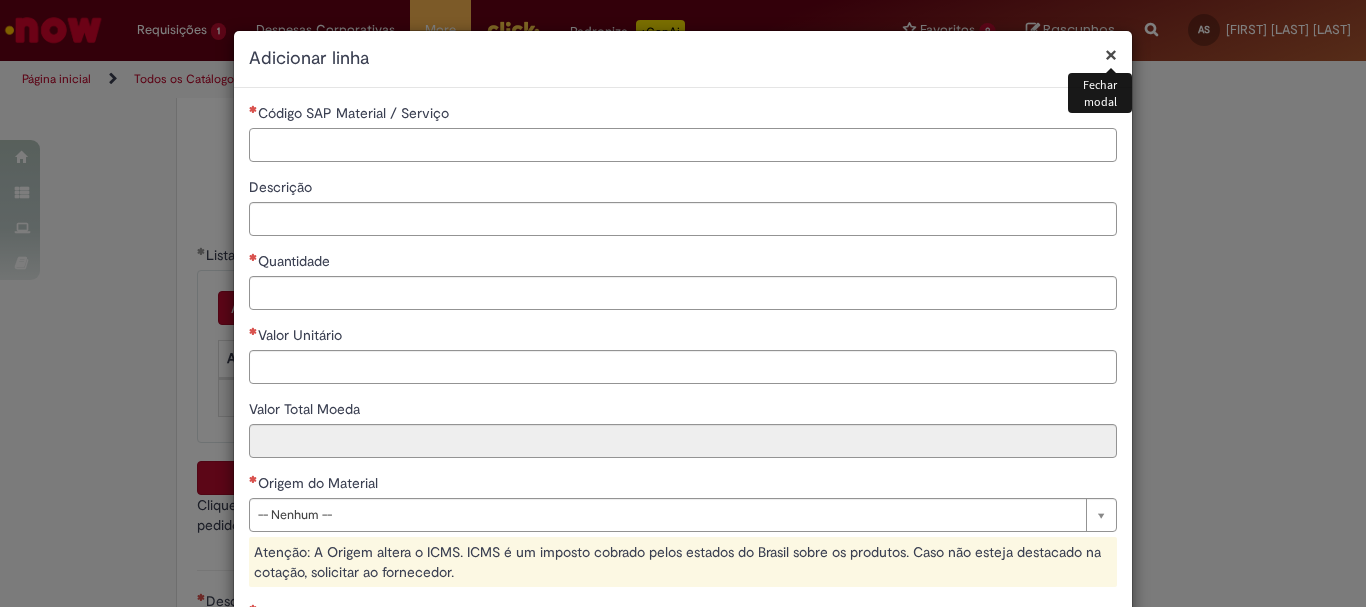 click on "Código SAP Material / Serviço" at bounding box center [683, 145] 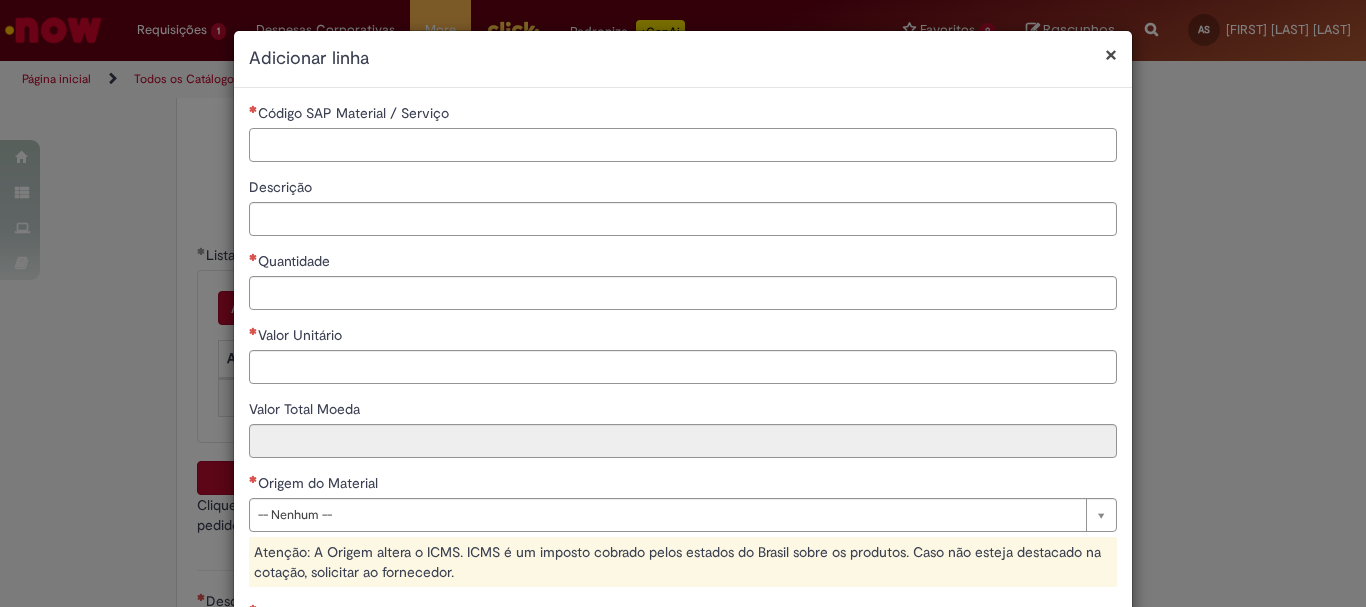 paste on "********" 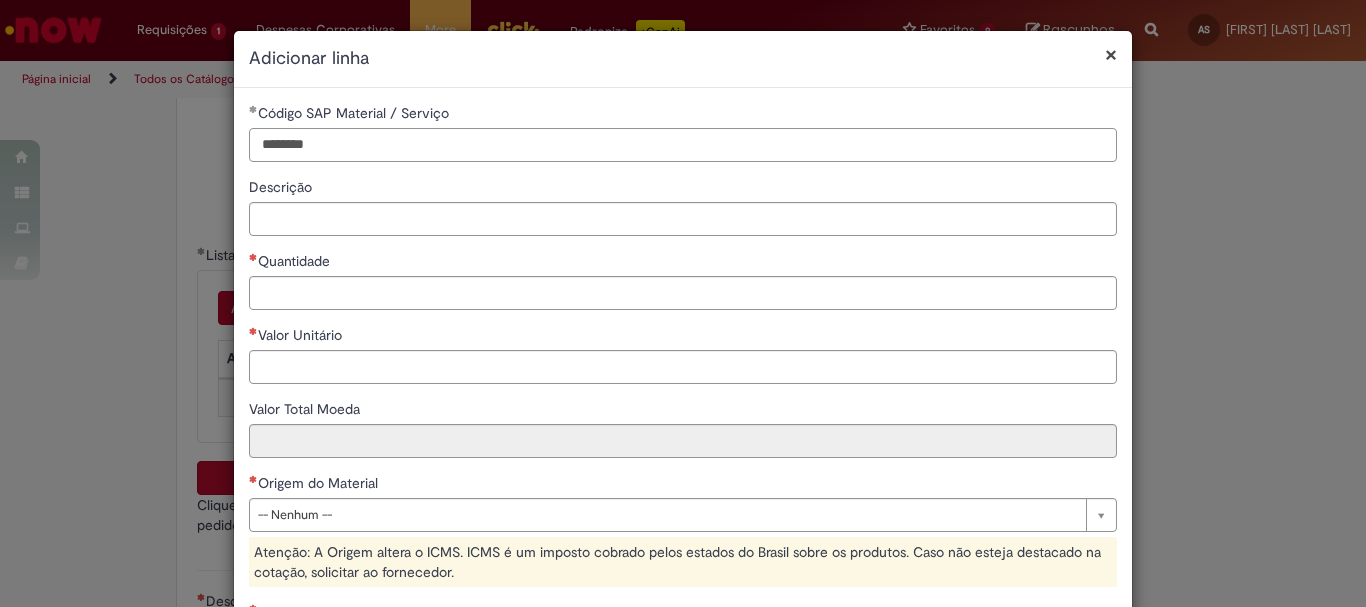 type on "********" 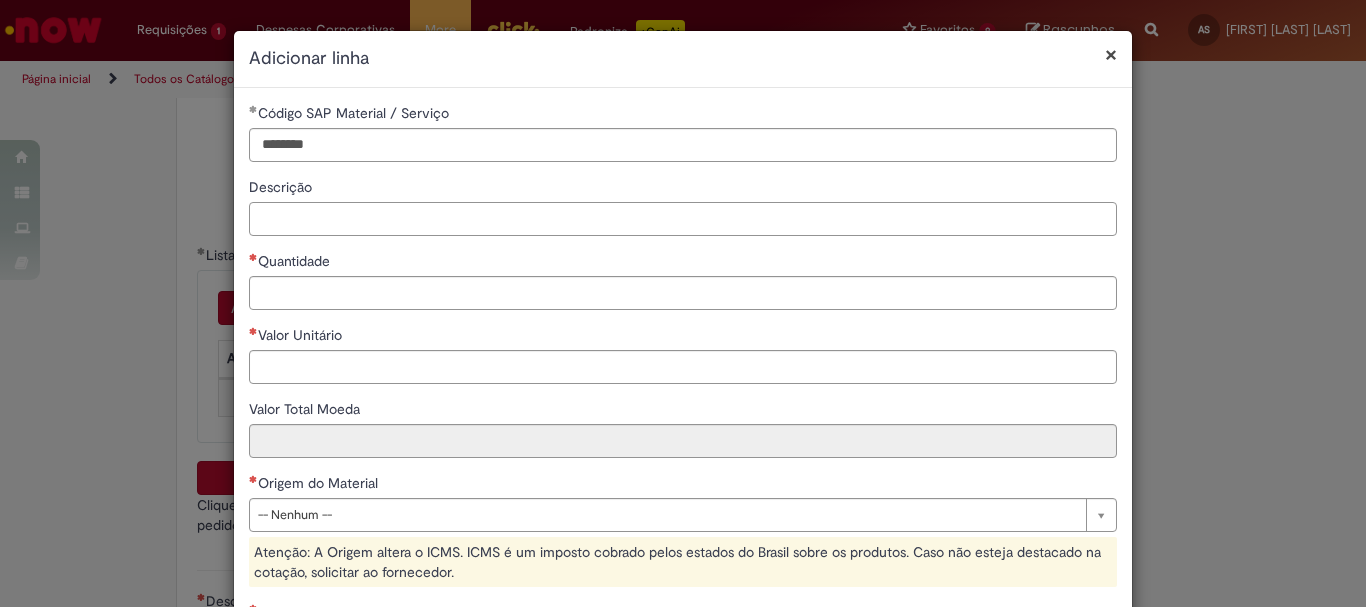 click on "Descrição" at bounding box center [683, 219] 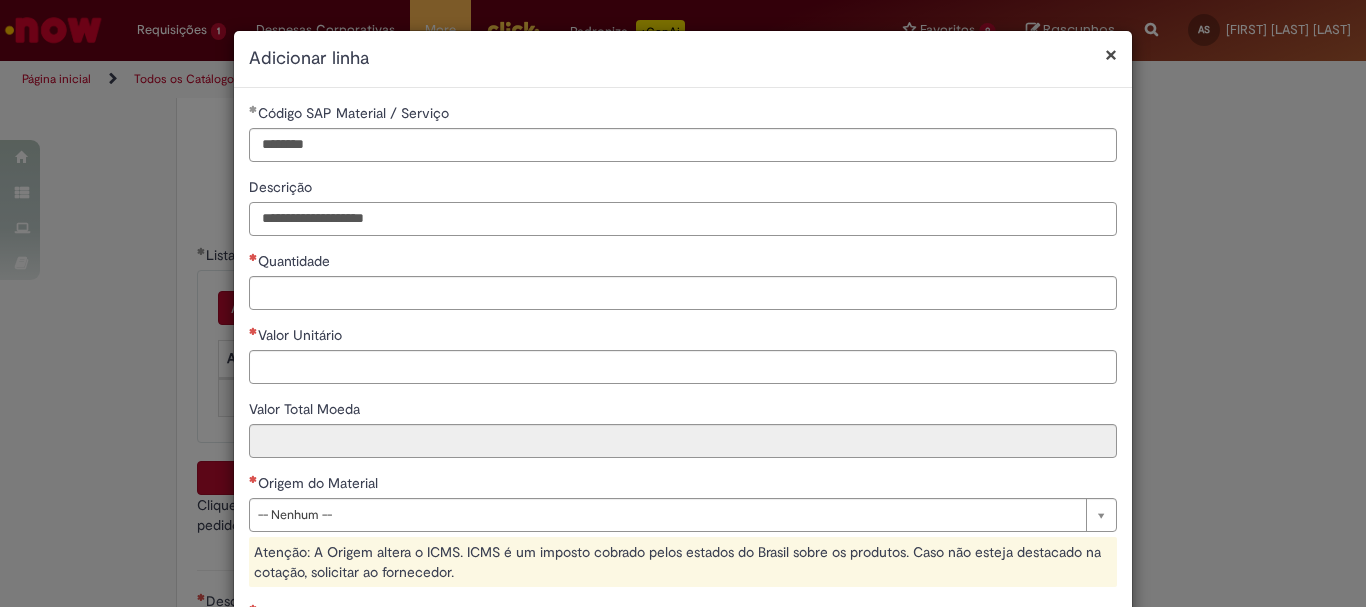 type on "**********" 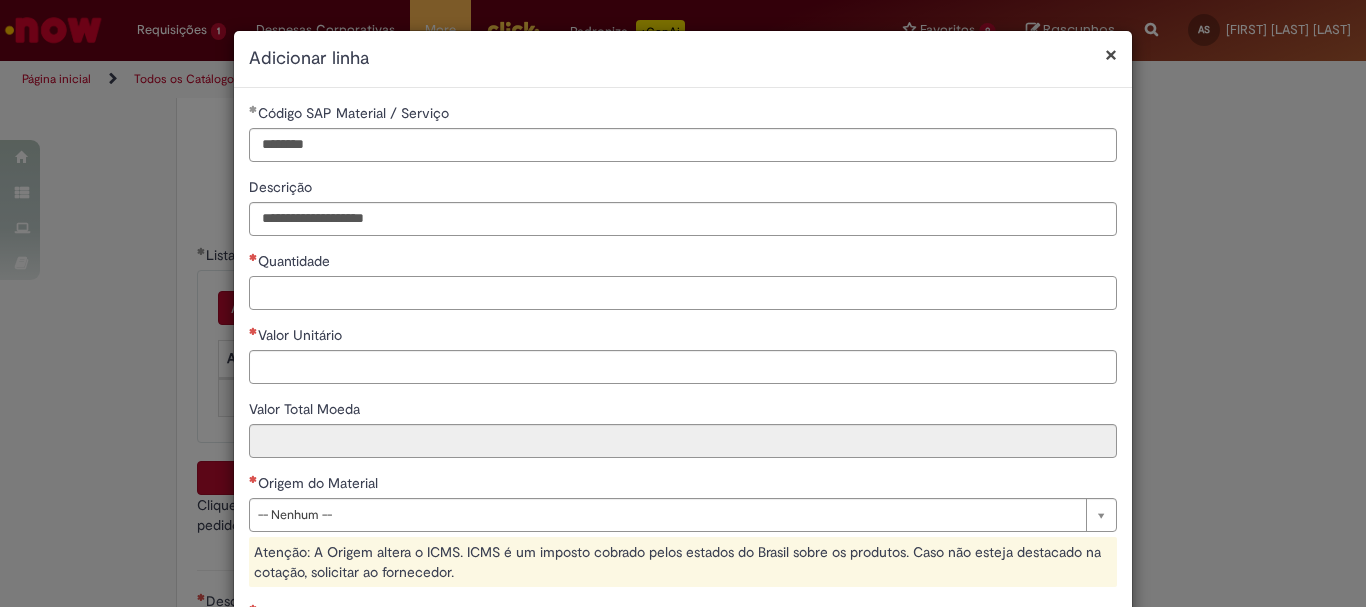 click on "Quantidade" at bounding box center (683, 293) 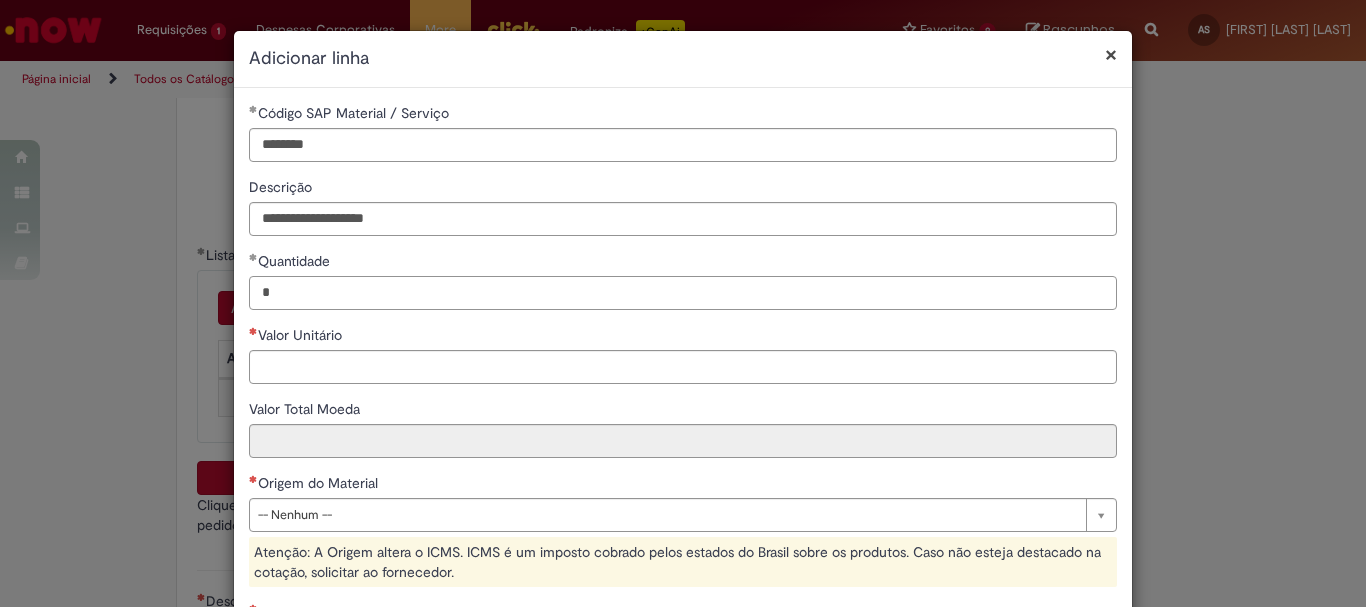 type on "*" 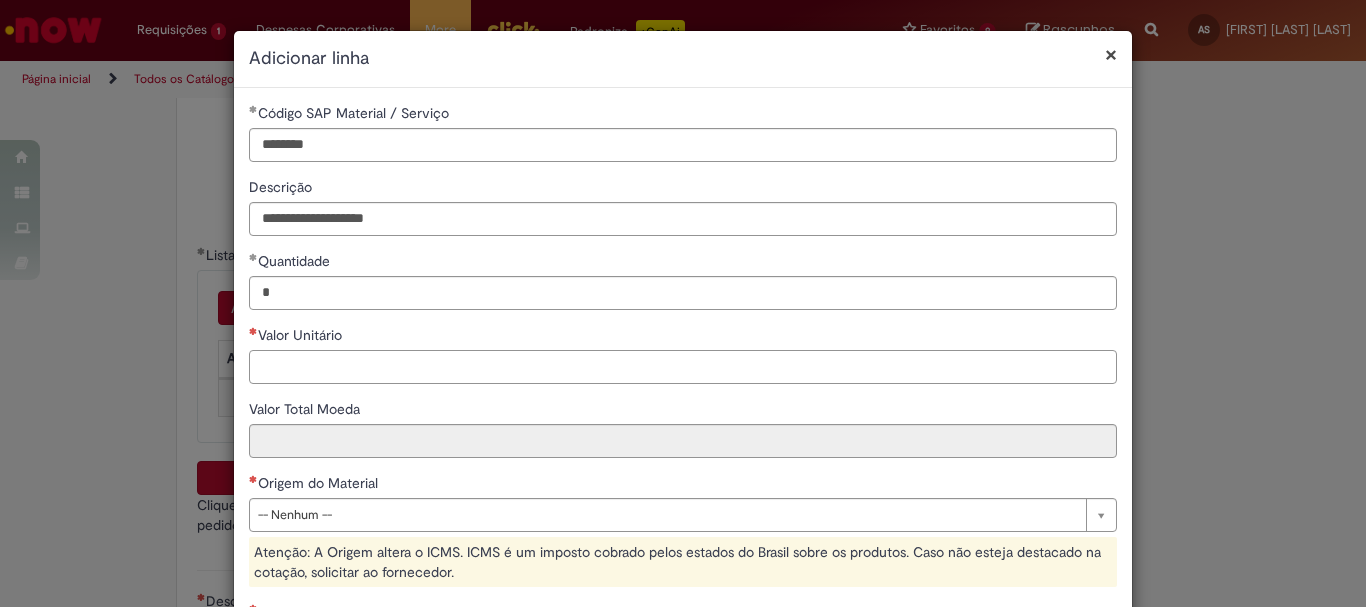 click on "Valor Unitário" at bounding box center (683, 367) 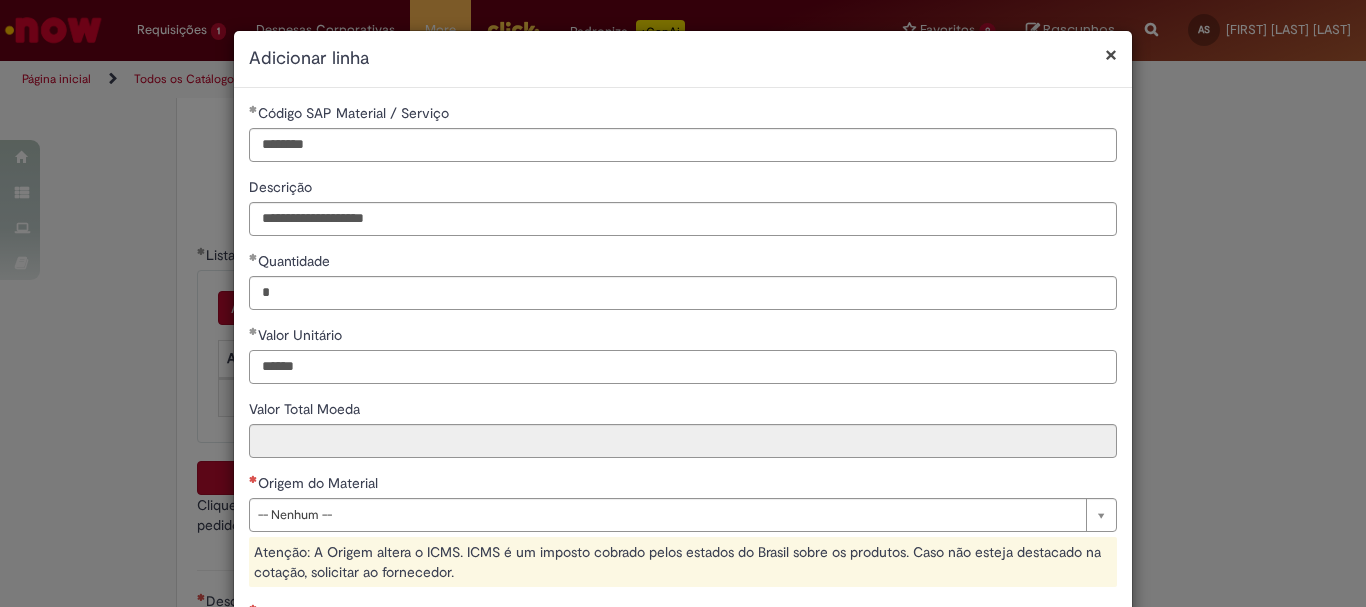 scroll, scrollTop: 100, scrollLeft: 0, axis: vertical 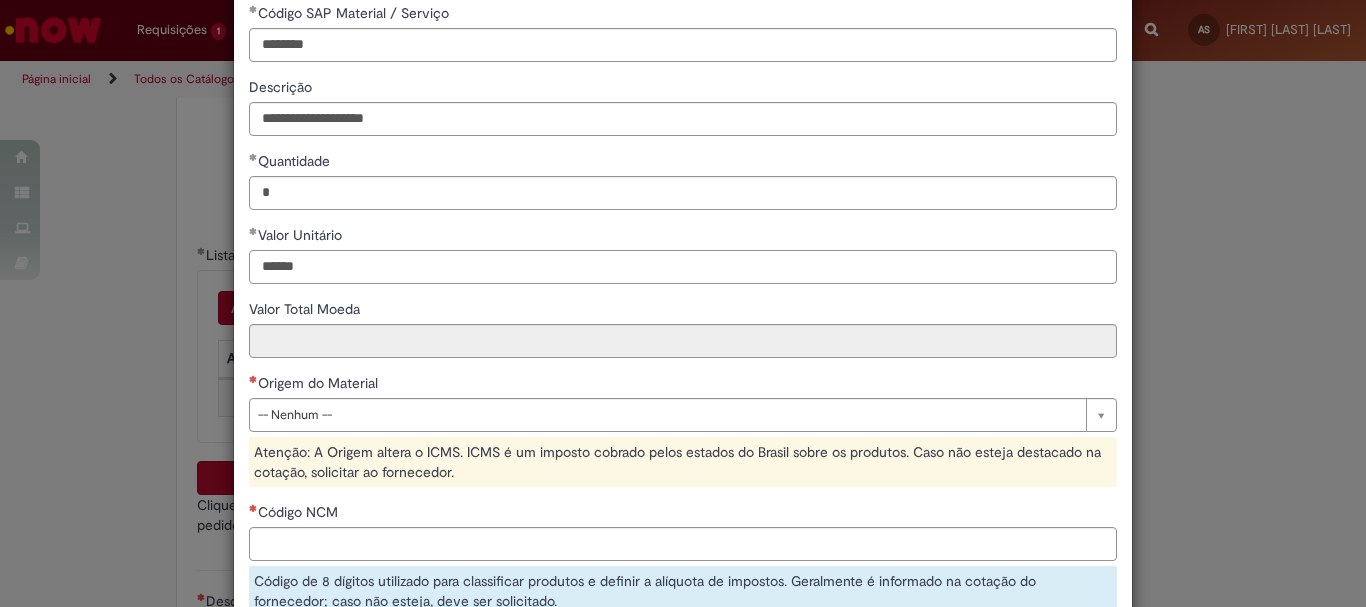type on "******" 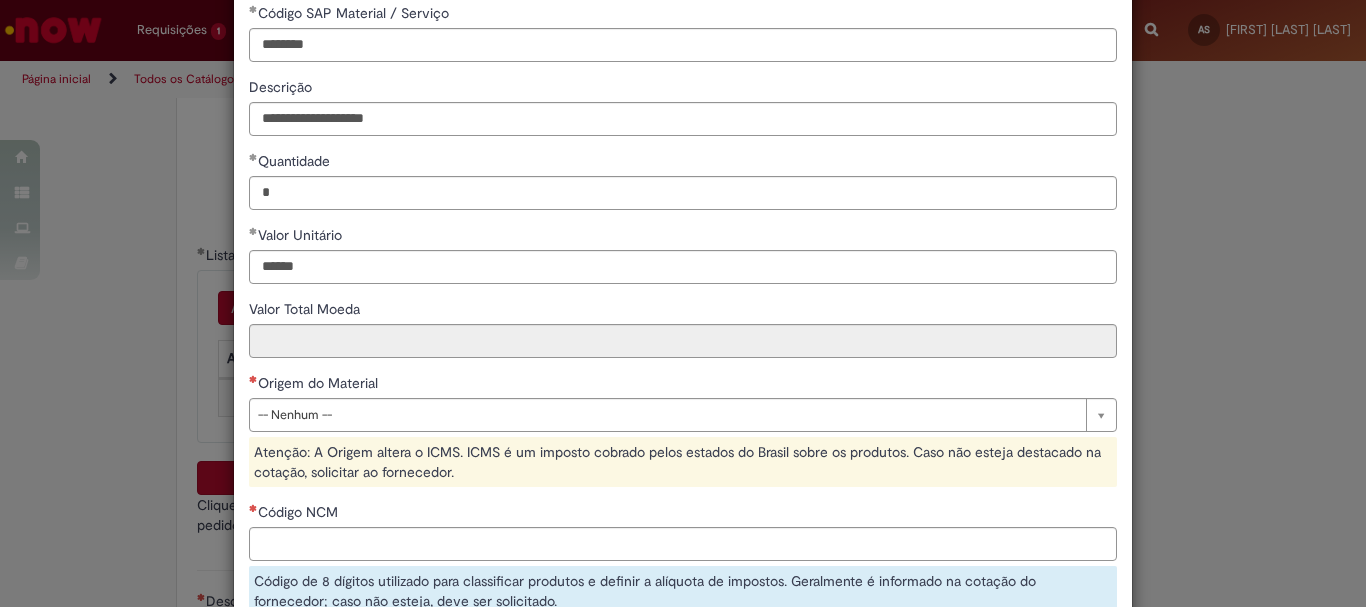 type on "******" 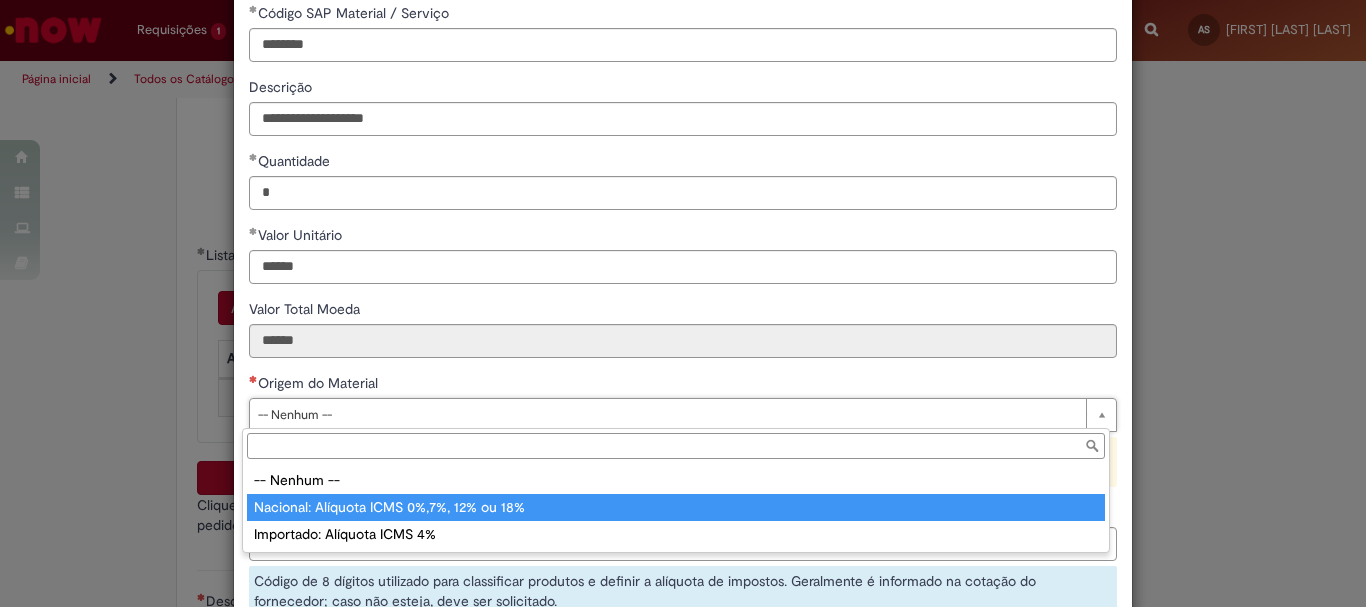 type on "**********" 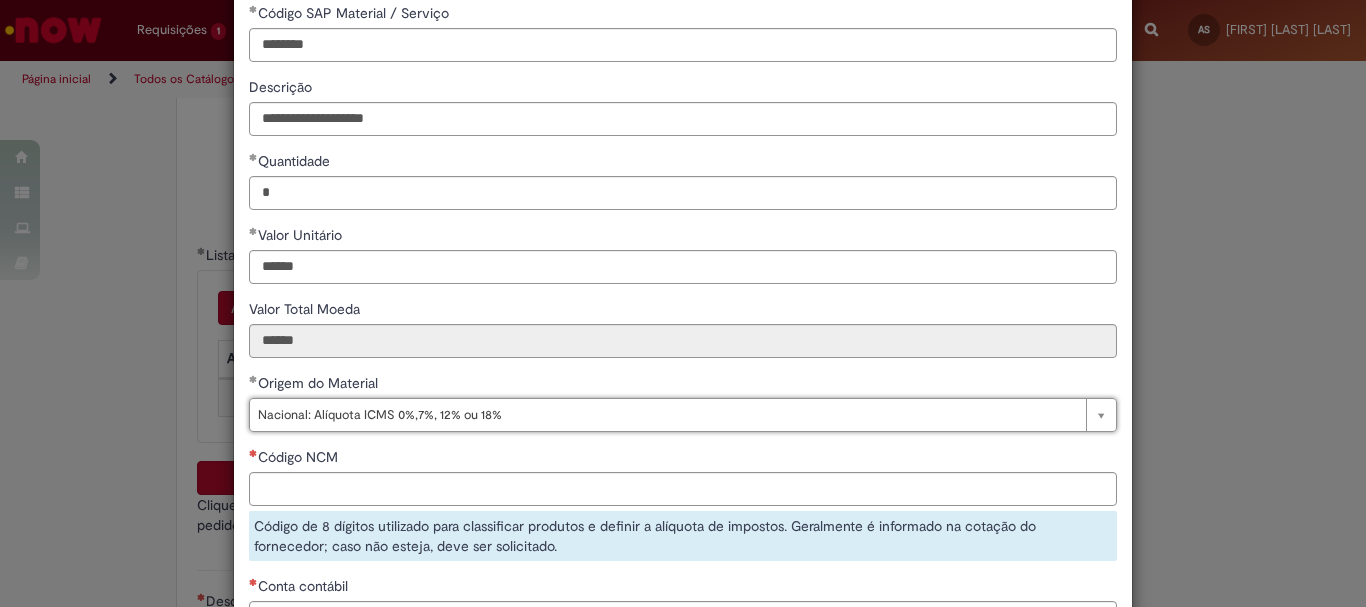 scroll, scrollTop: 200, scrollLeft: 0, axis: vertical 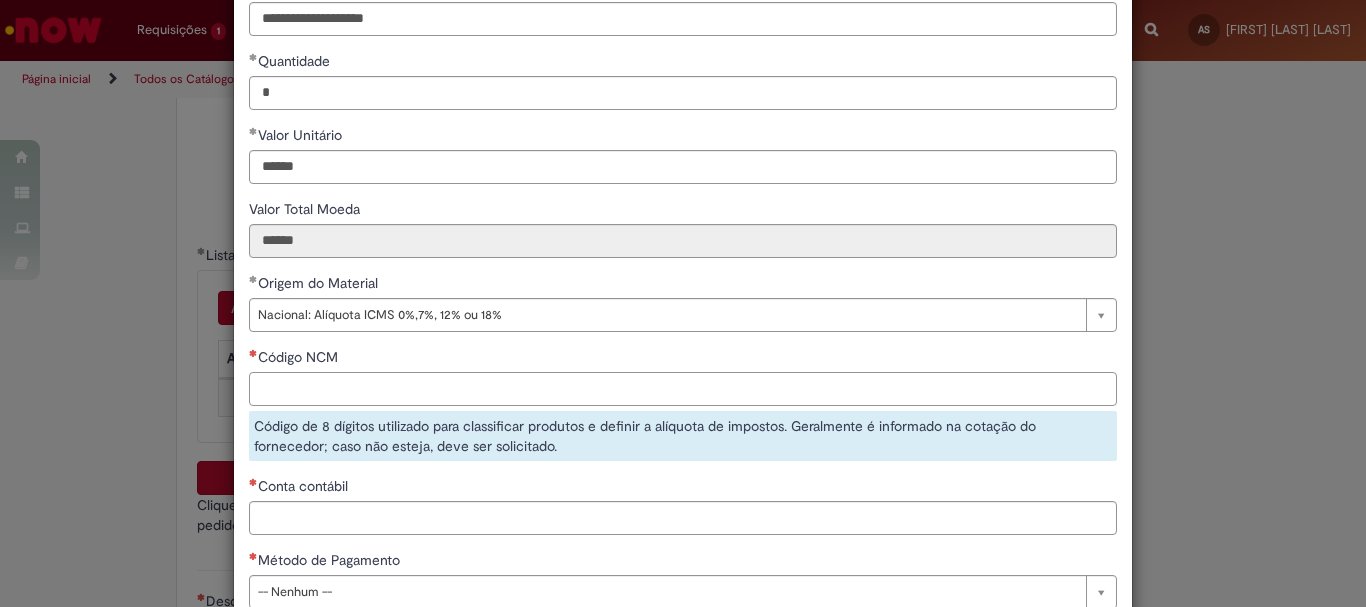 click on "Código NCM" at bounding box center [683, 389] 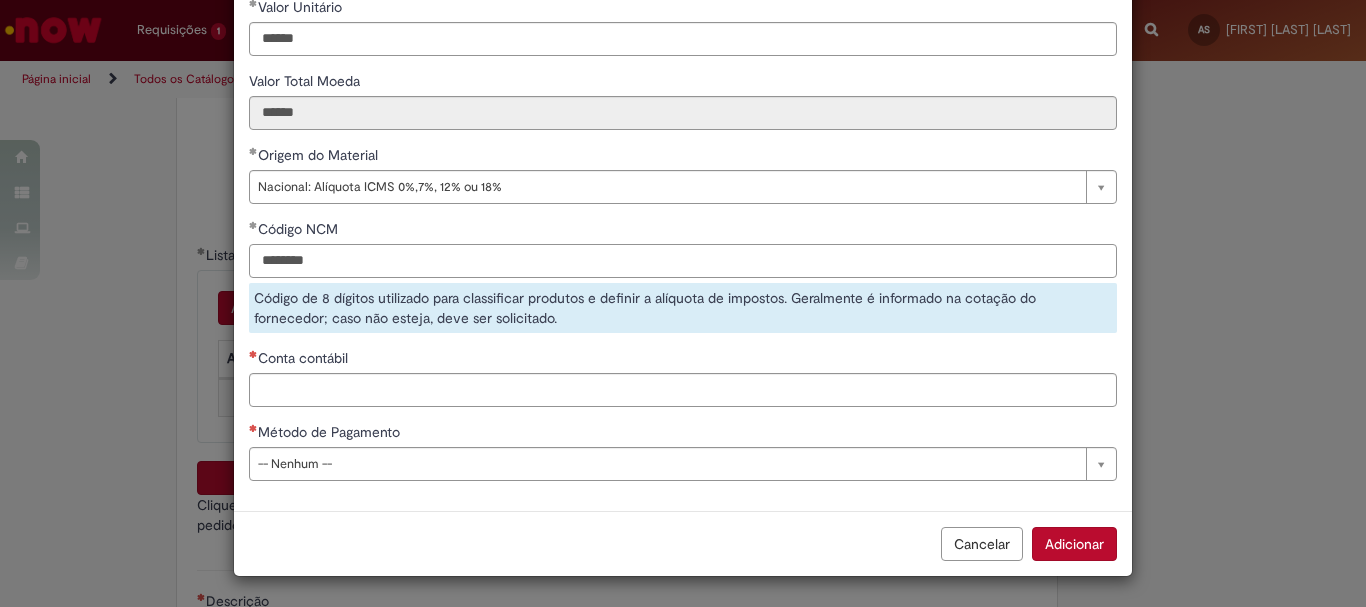 type on "********" 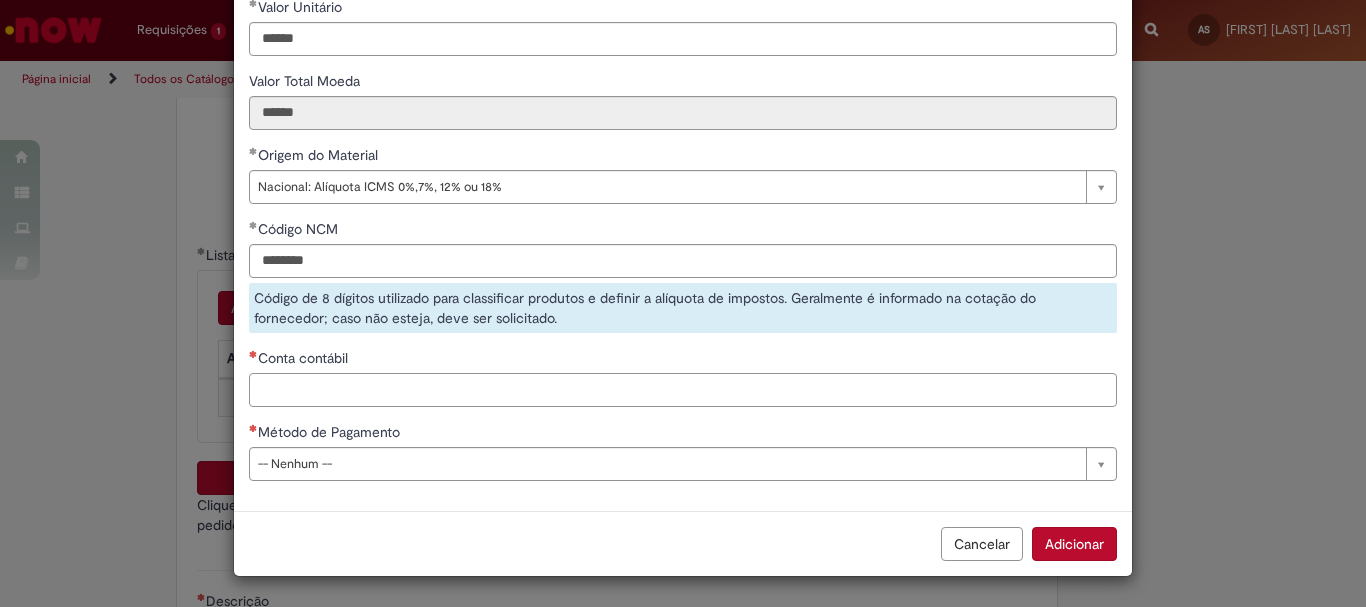 click on "Conta contábil" at bounding box center (683, 390) 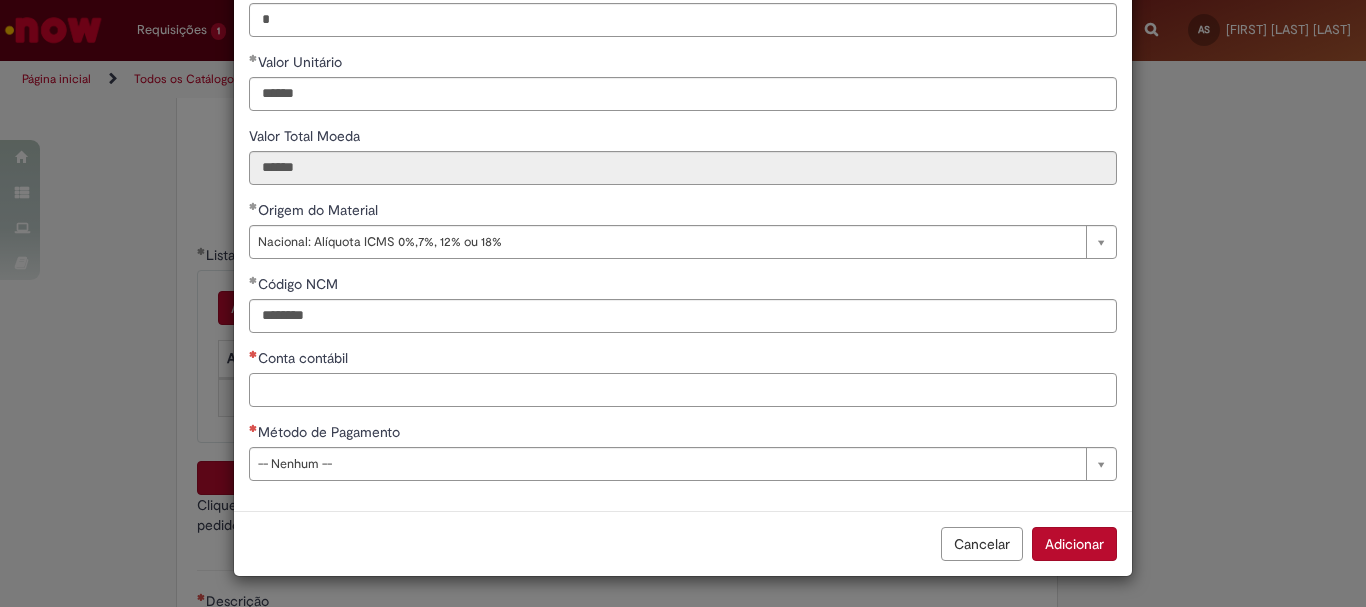 paste on "********" 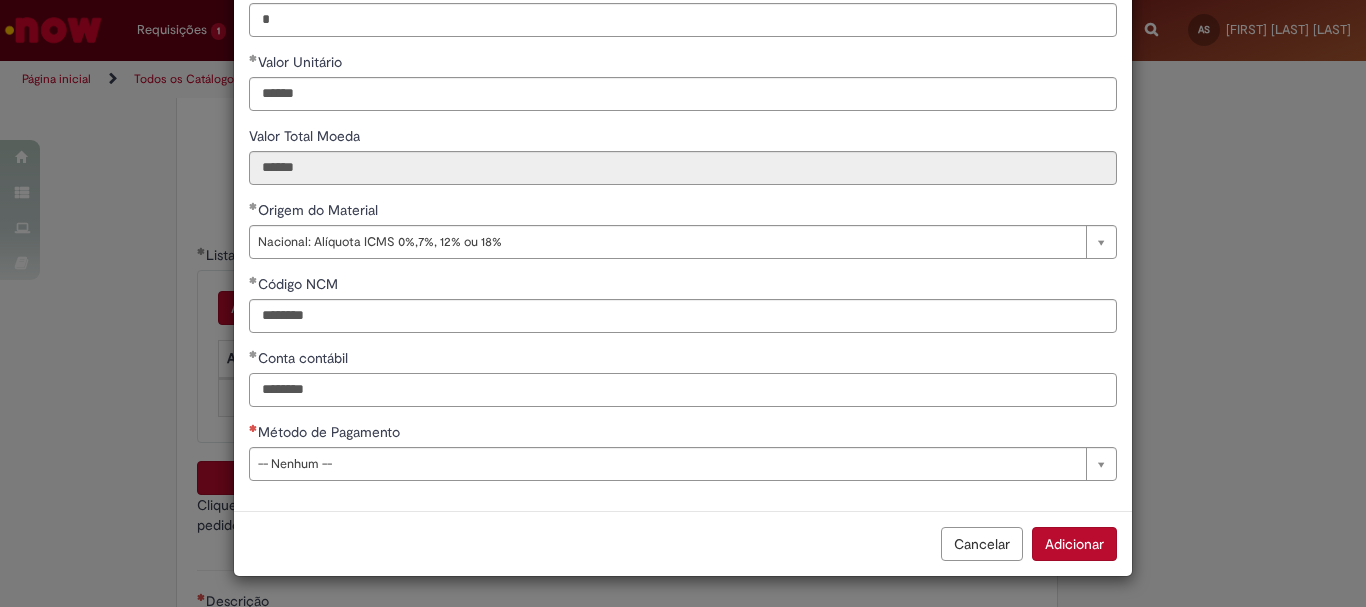 type on "********" 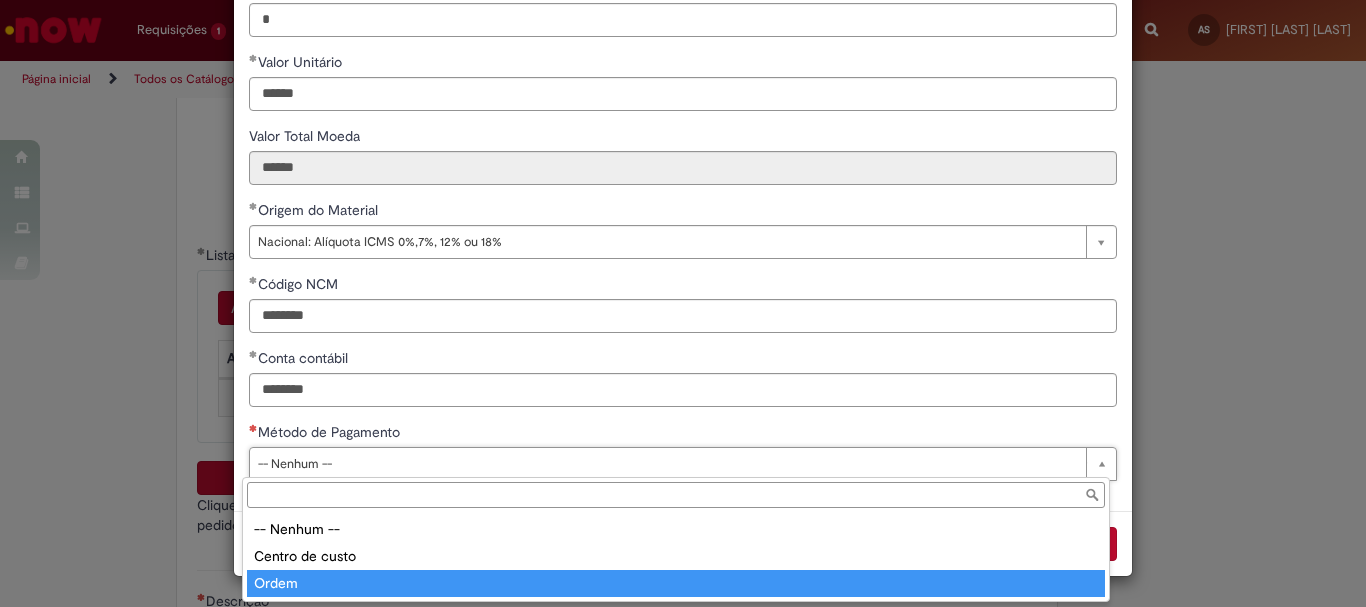 type on "*****" 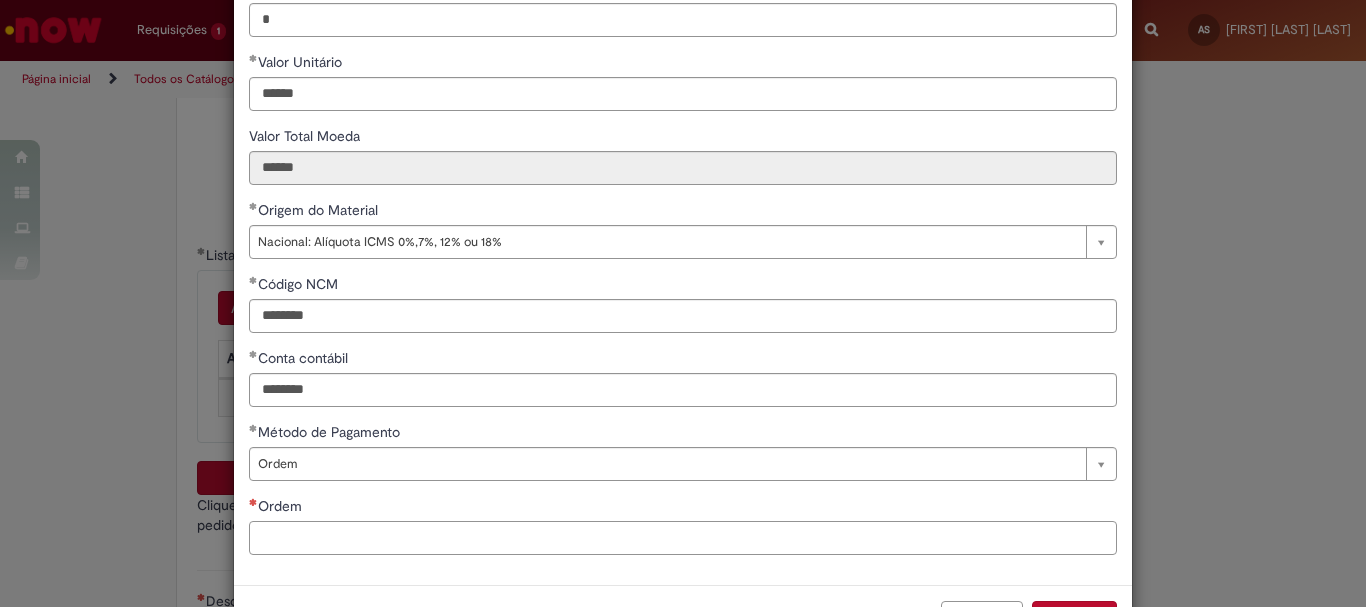 click on "Ordem" at bounding box center (683, 538) 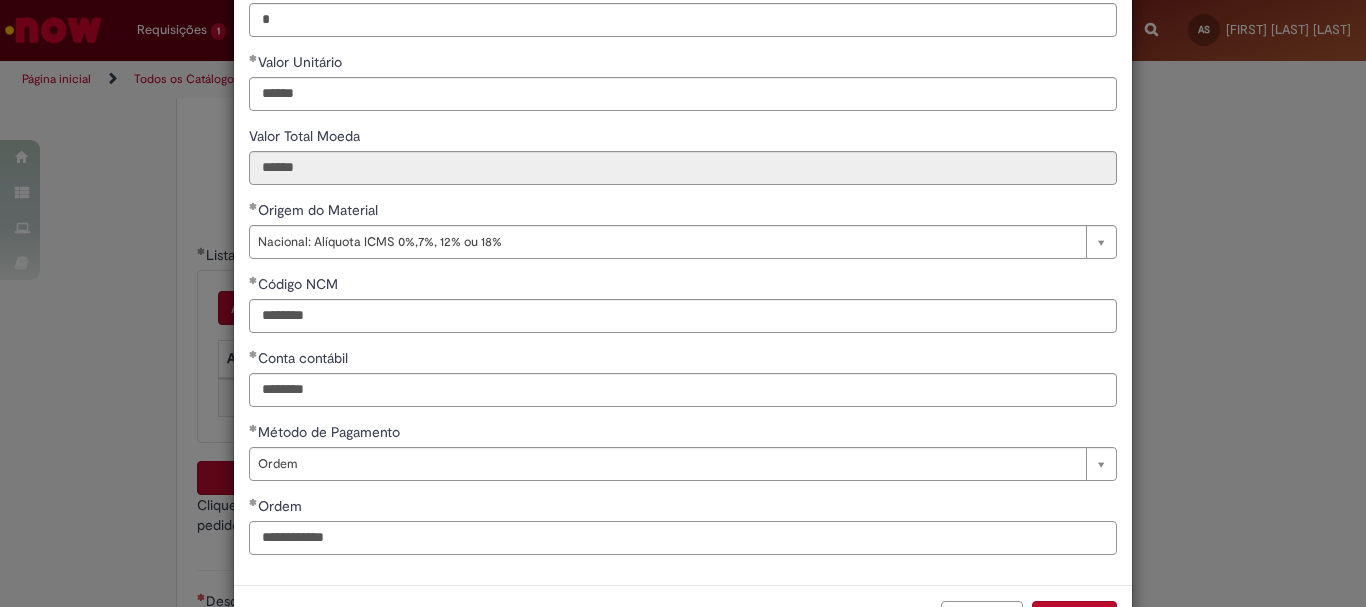 scroll, scrollTop: 347, scrollLeft: 0, axis: vertical 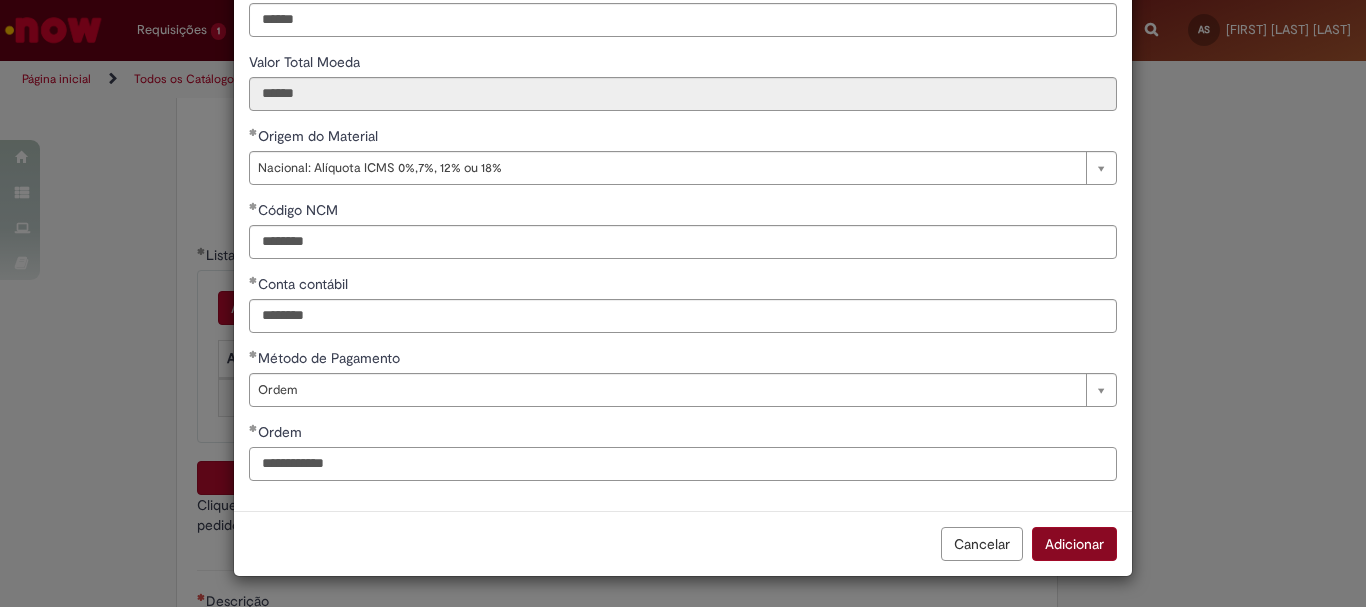 type on "**********" 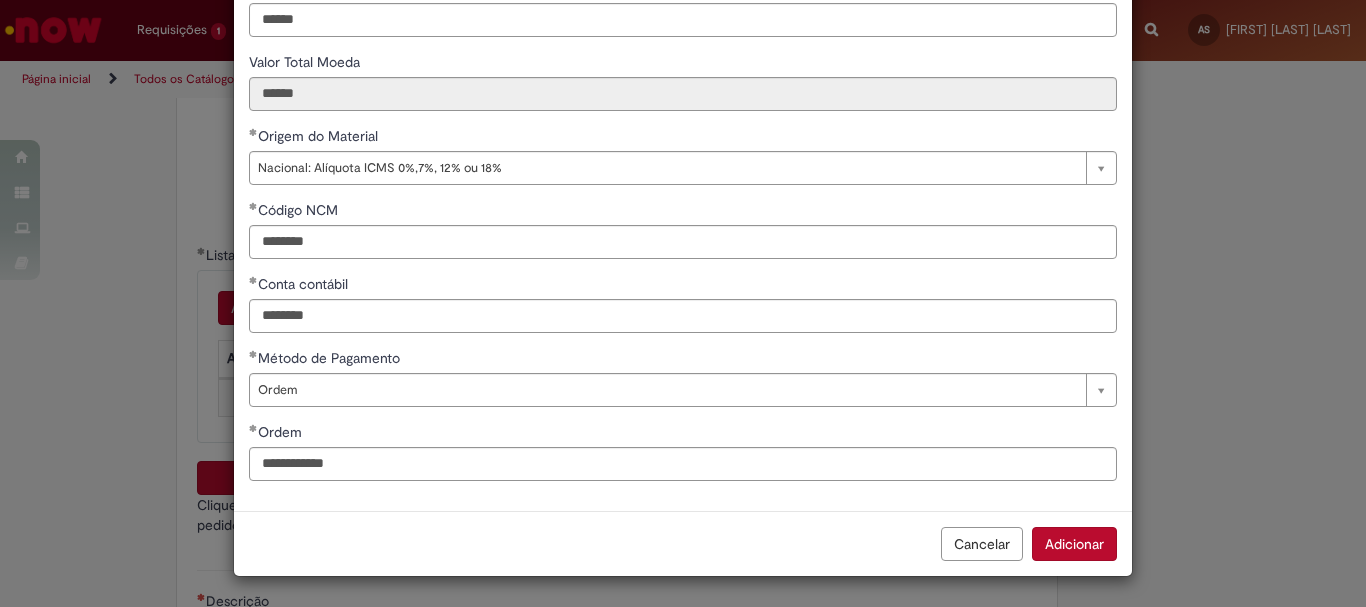 click on "Adicionar" at bounding box center [1074, 544] 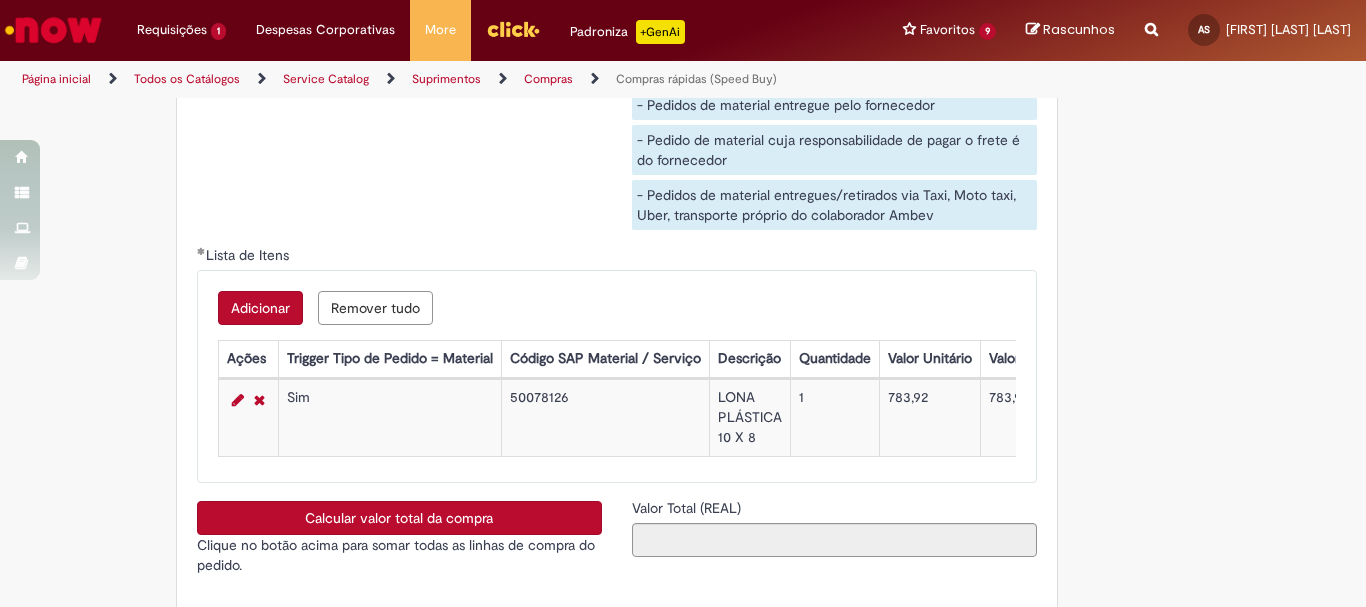 click on "Adicionar" at bounding box center (260, 308) 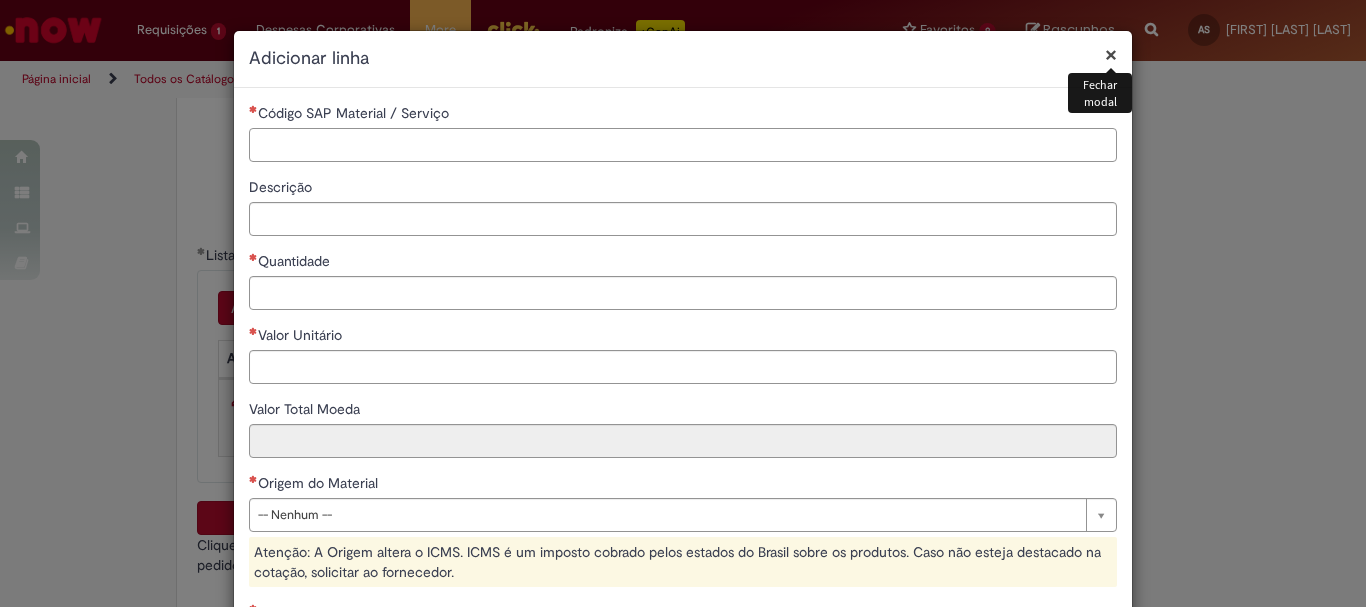 click on "Código SAP Material / Serviço" at bounding box center [683, 145] 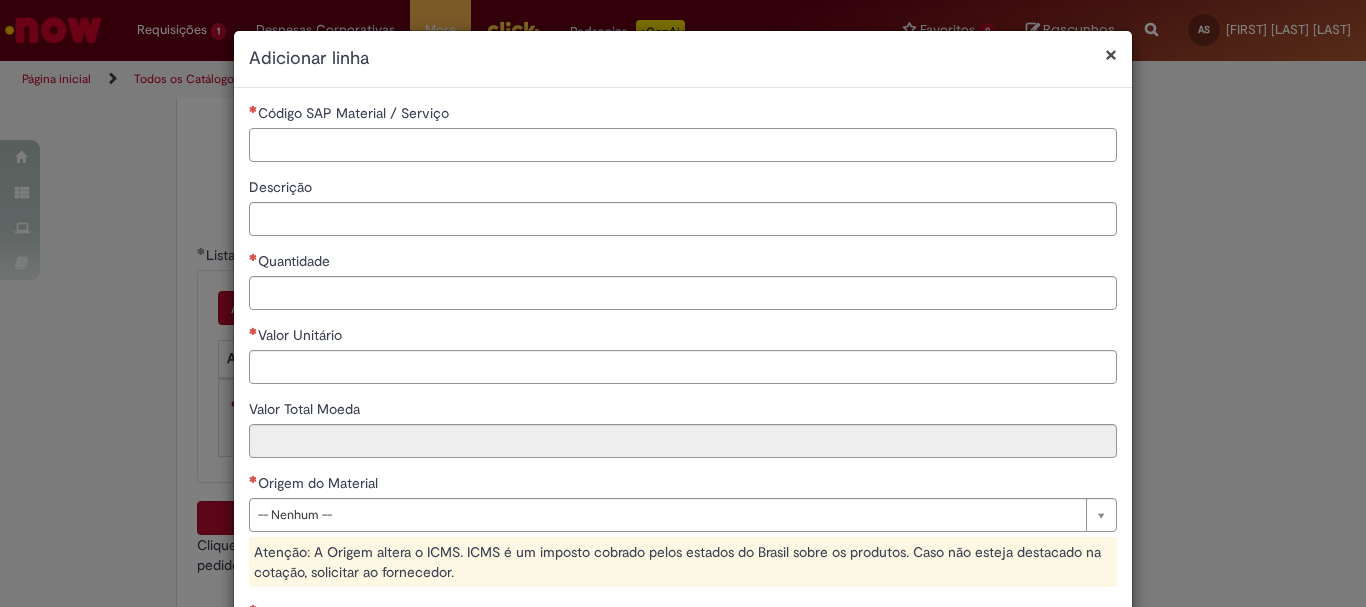 paste on "********" 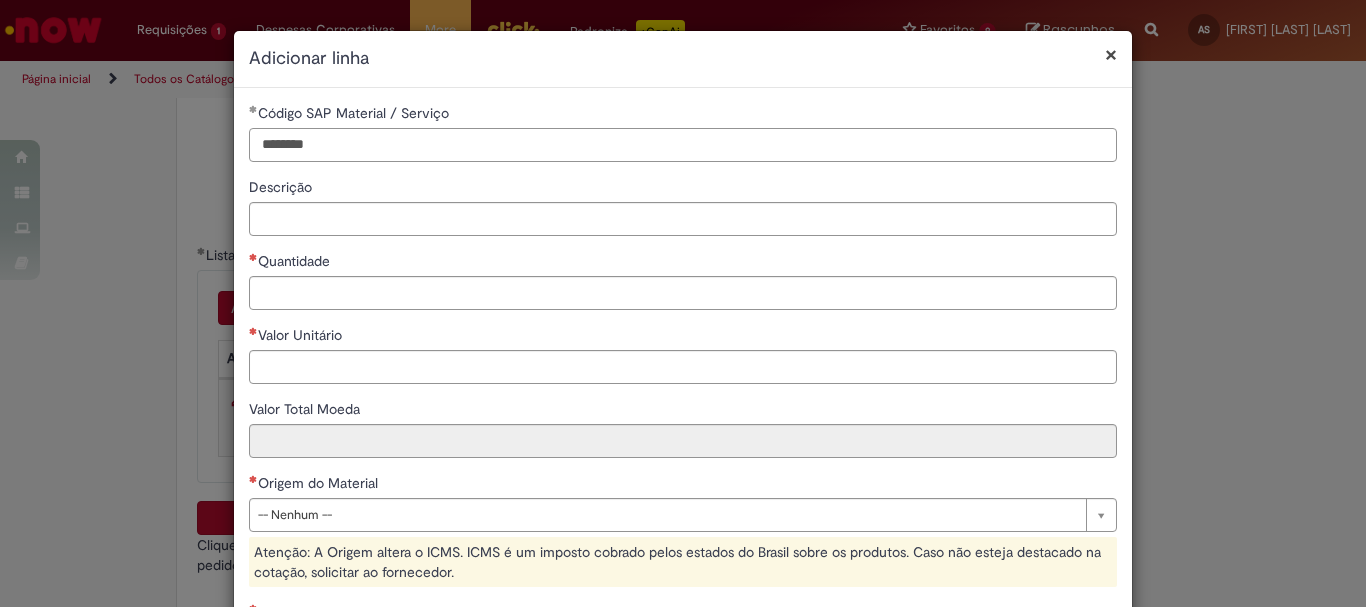 type on "********" 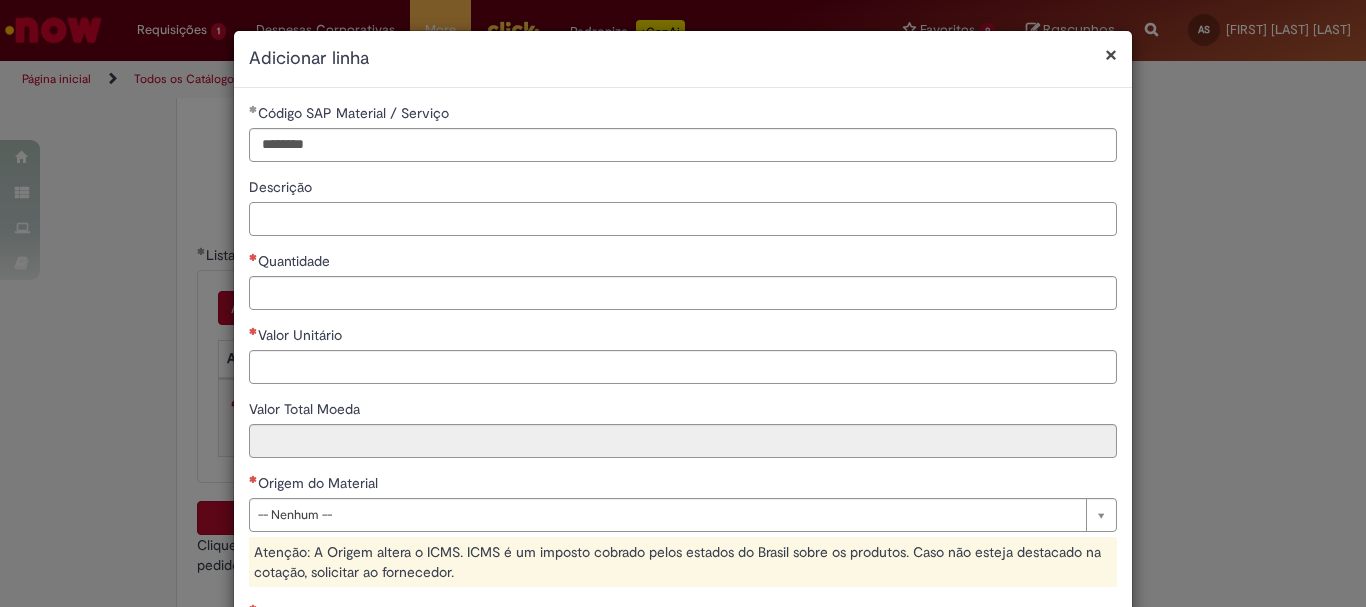 click on "Descrição" at bounding box center [683, 219] 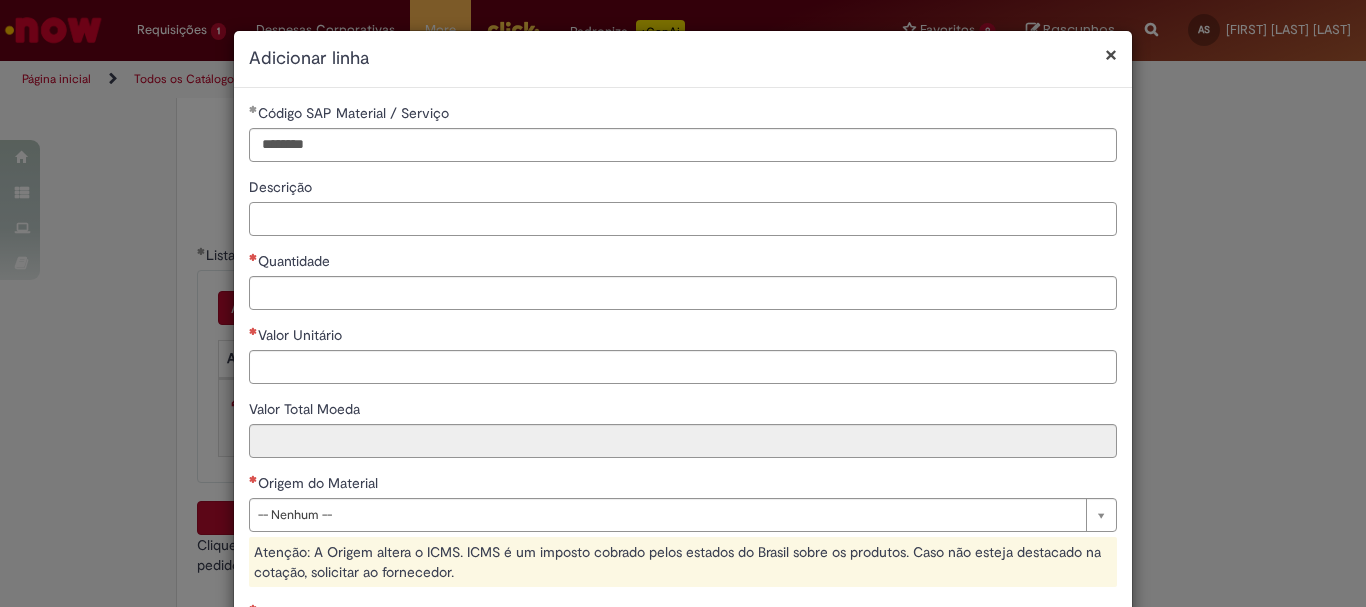 paste on "**********" 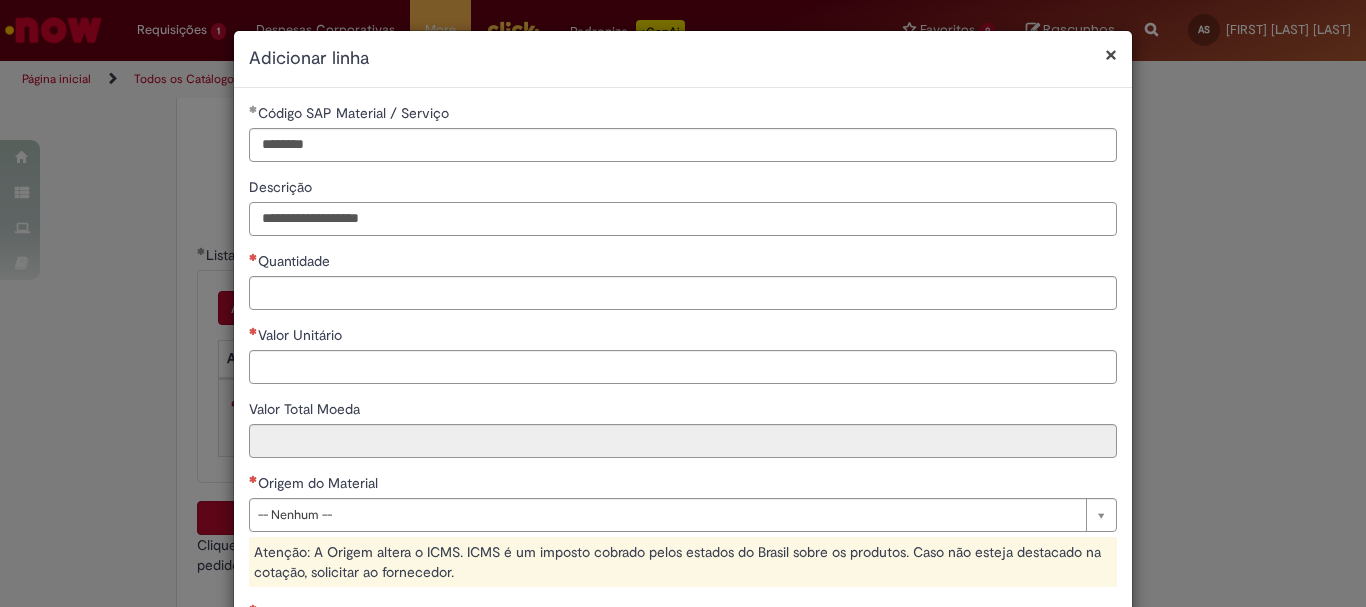 type on "**********" 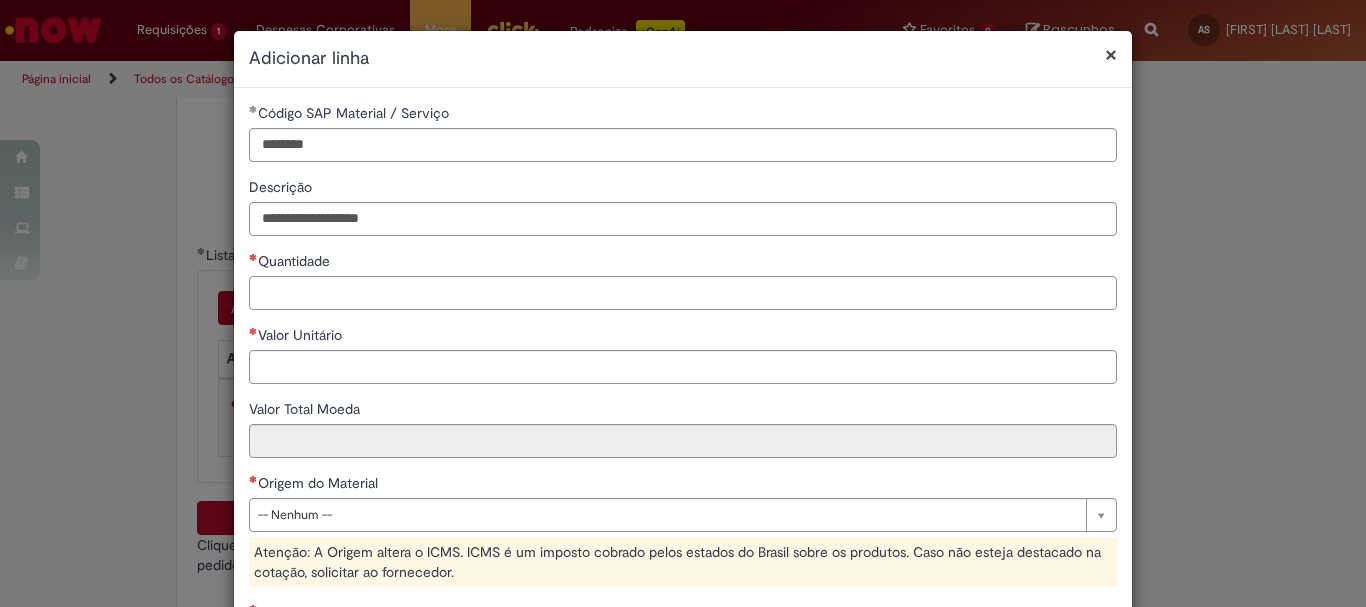 click on "Quantidade" at bounding box center (683, 293) 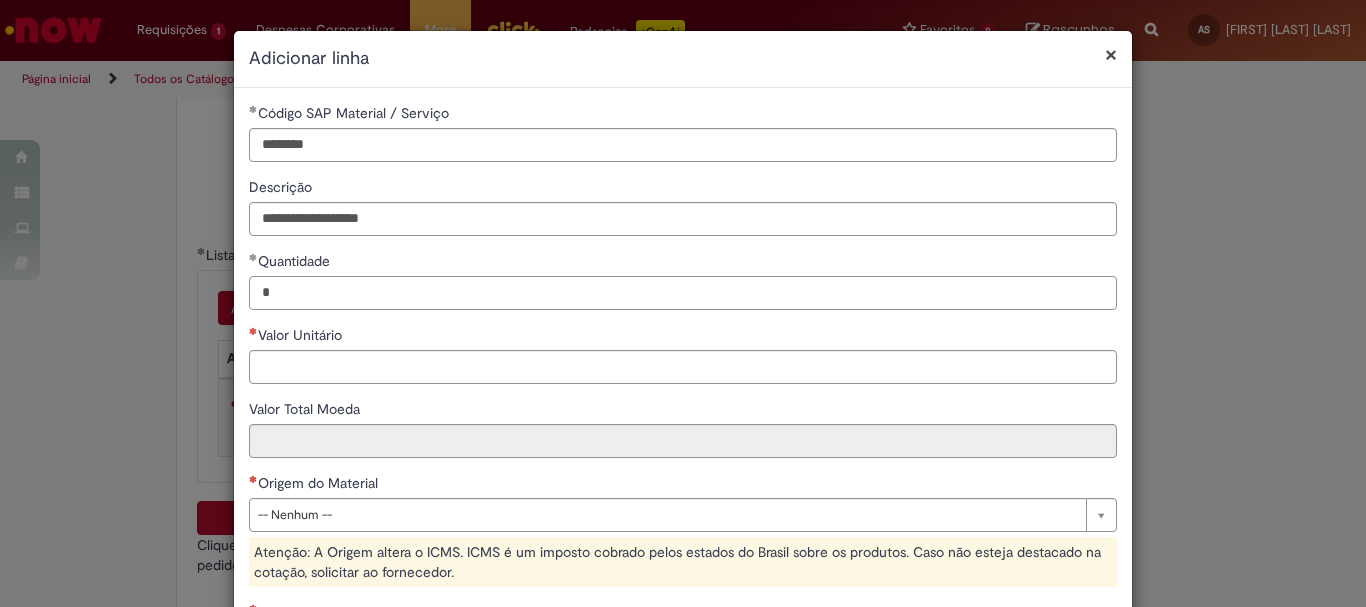 type on "*" 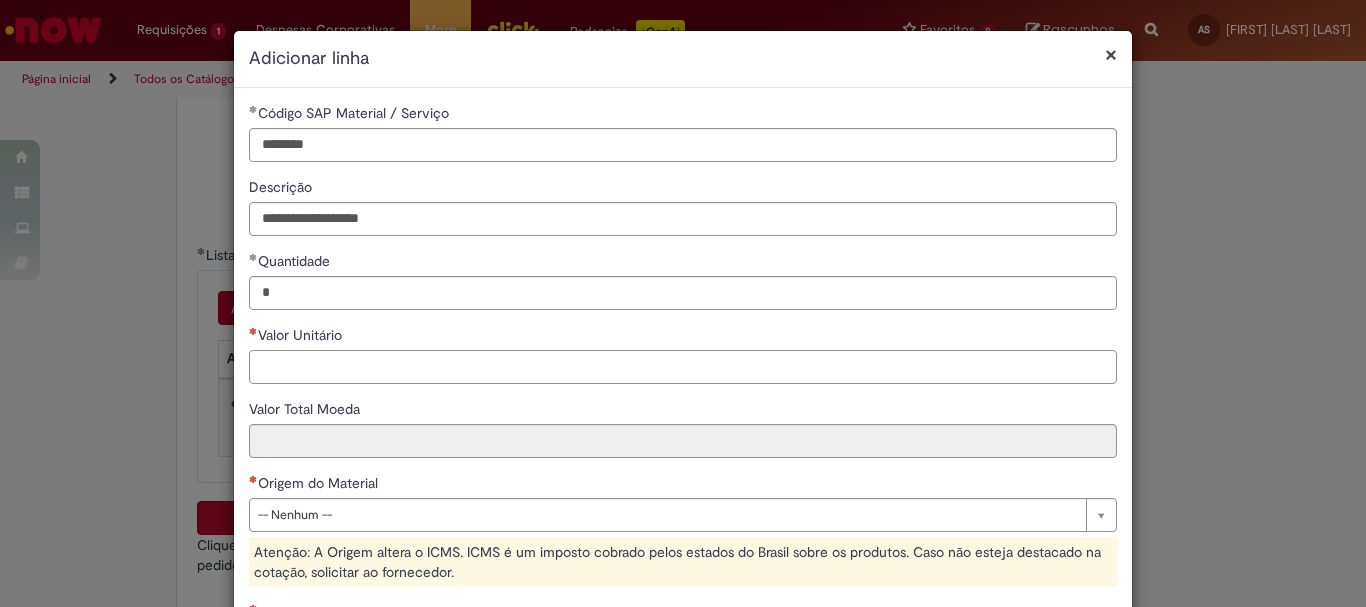 click on "Valor Unitário" at bounding box center [683, 367] 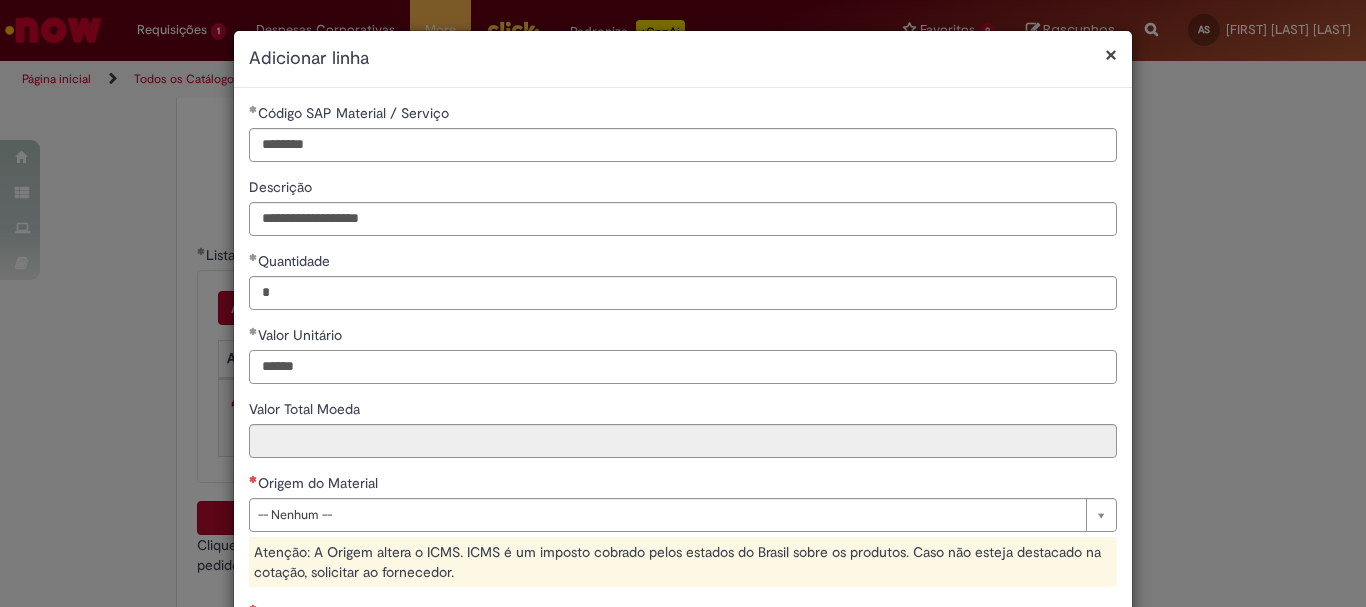scroll, scrollTop: 100, scrollLeft: 0, axis: vertical 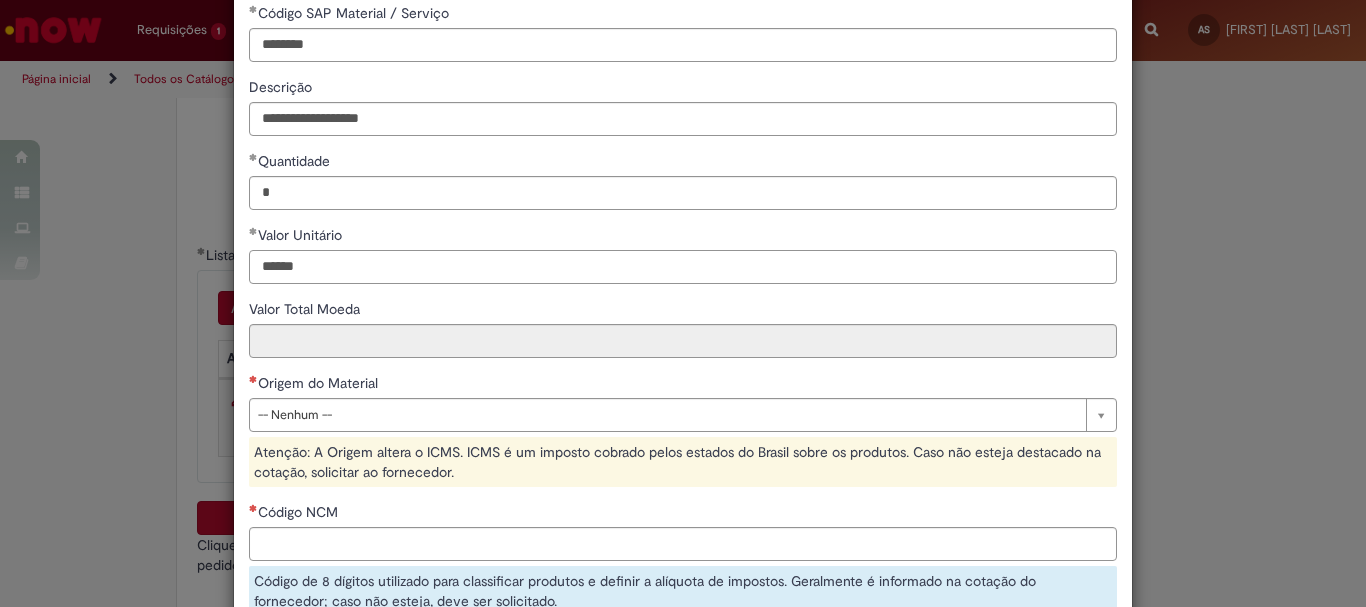 type on "******" 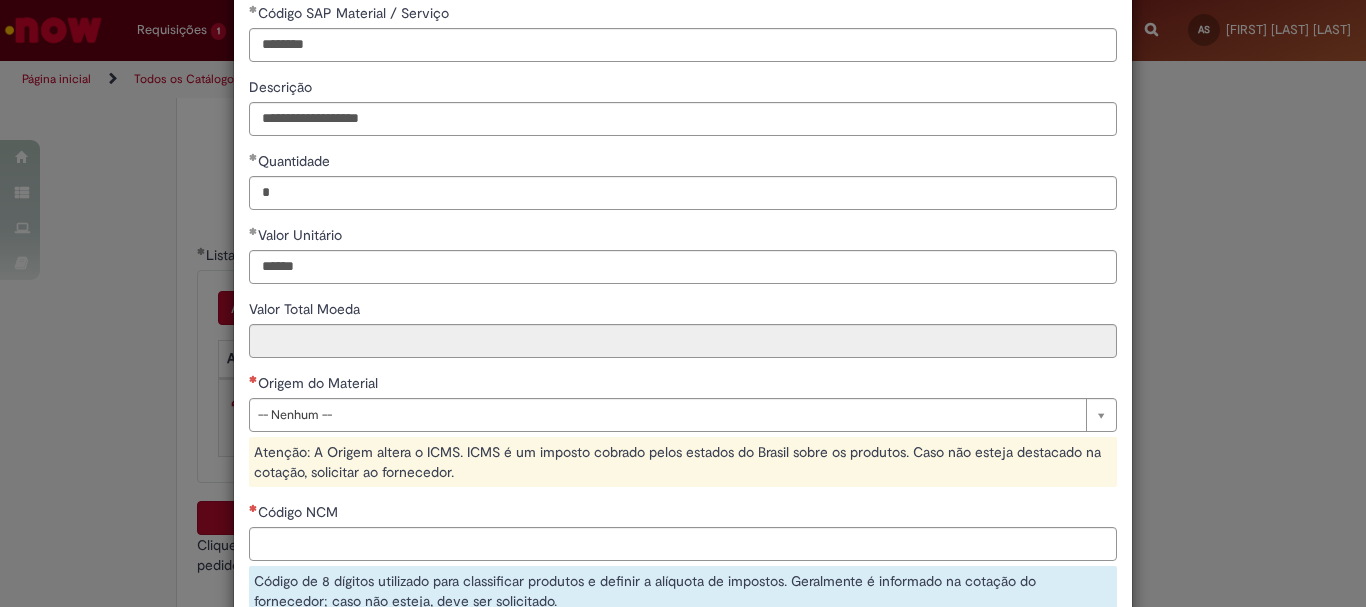 type on "********" 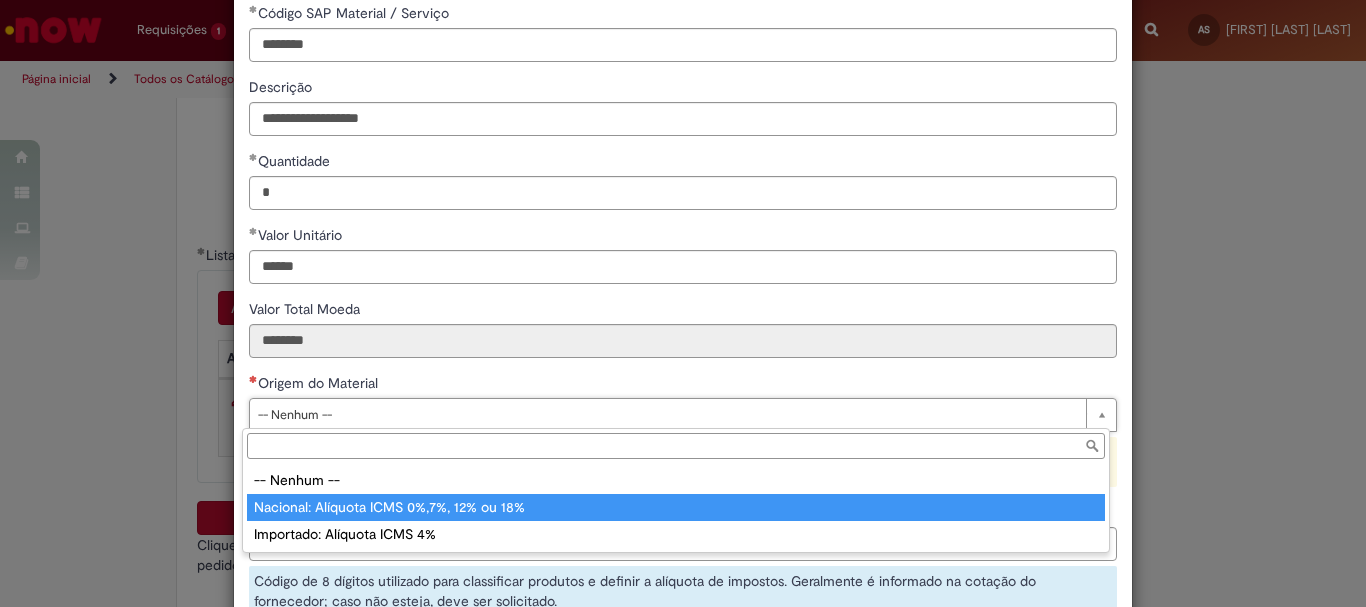 type on "**********" 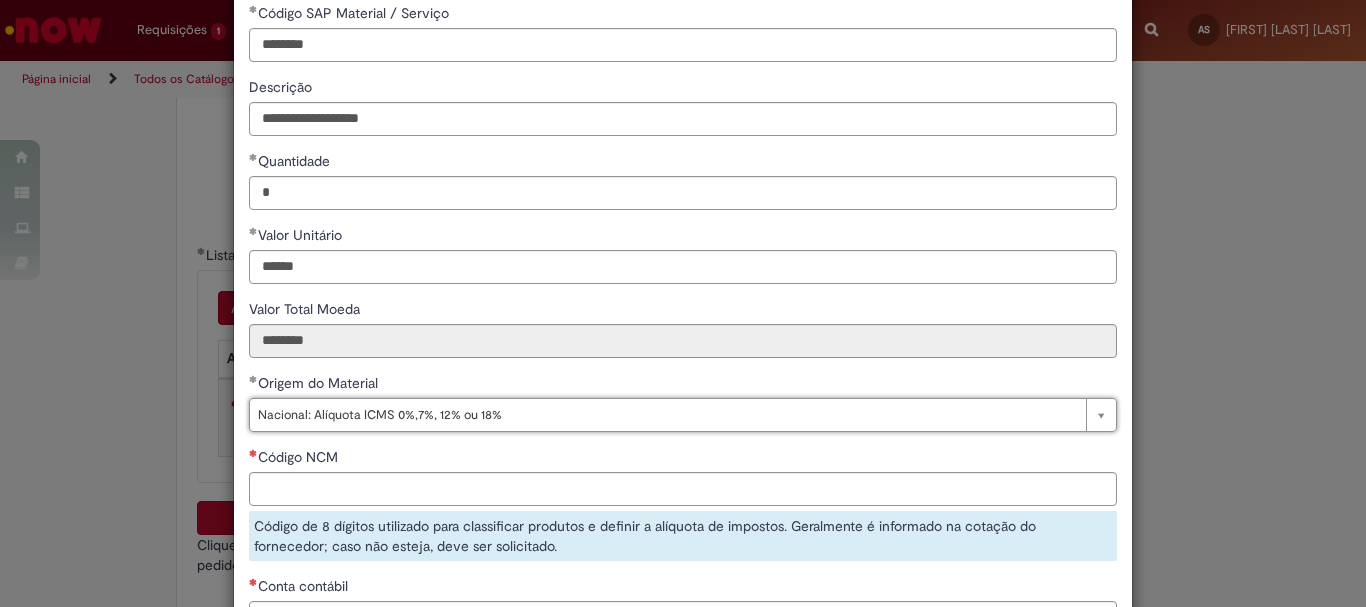 scroll, scrollTop: 200, scrollLeft: 0, axis: vertical 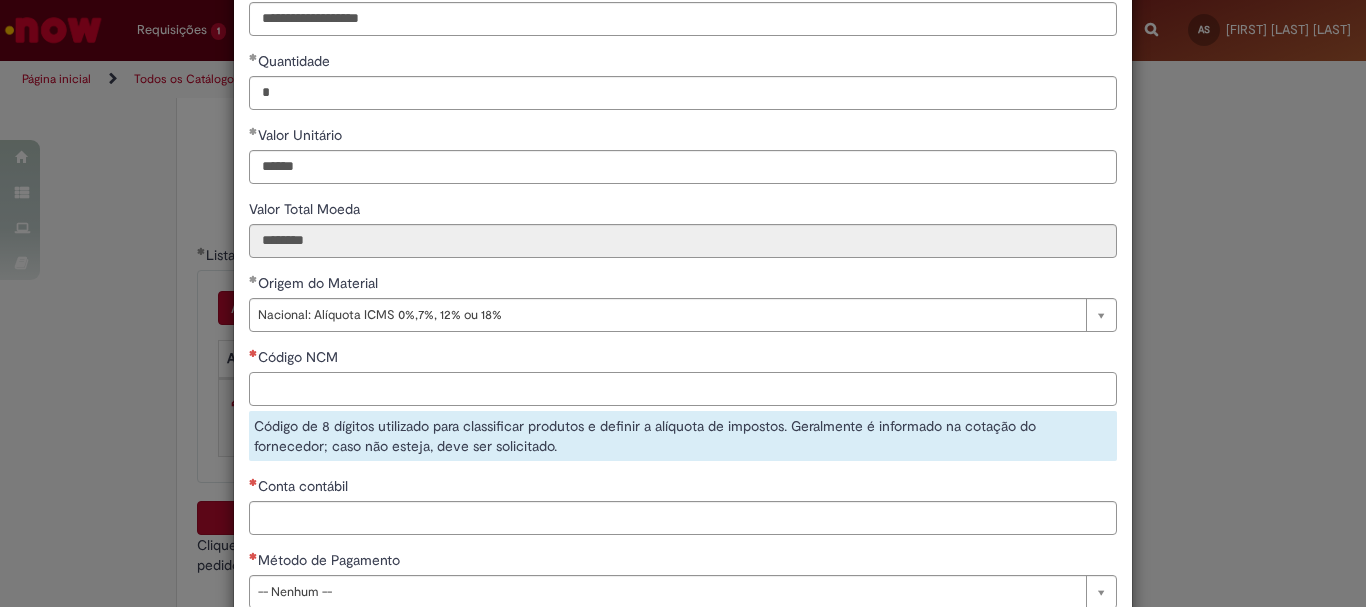 click on "Código NCM" at bounding box center [683, 389] 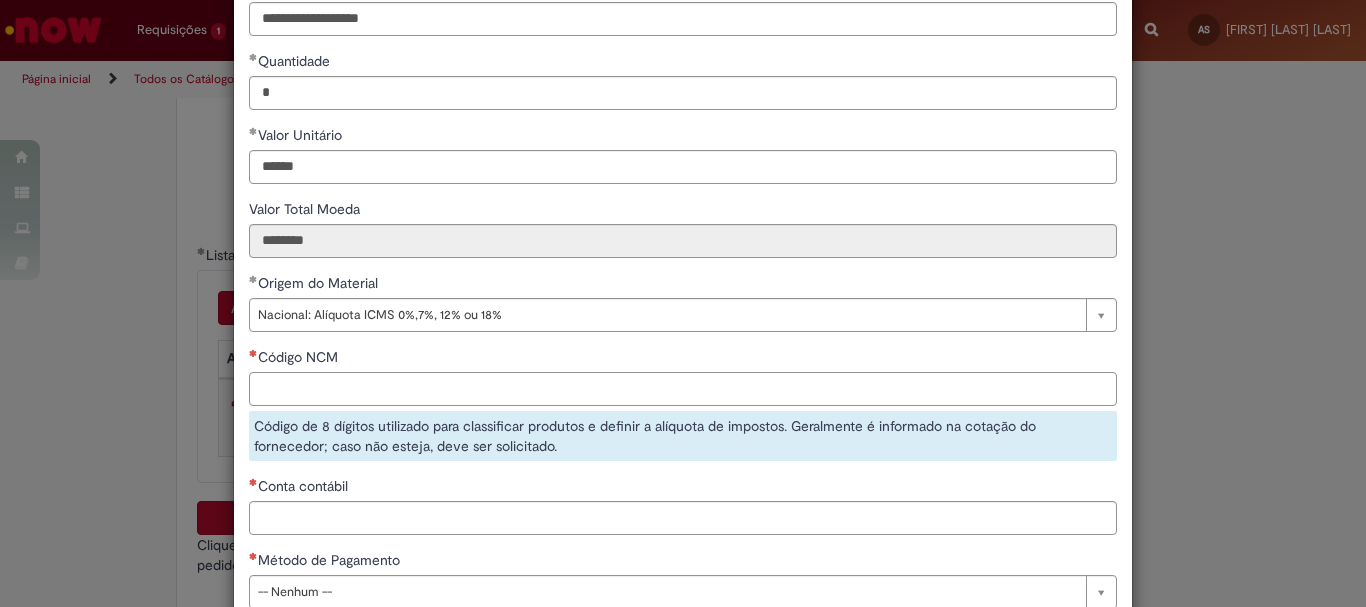 click on "Código NCM" at bounding box center (683, 389) 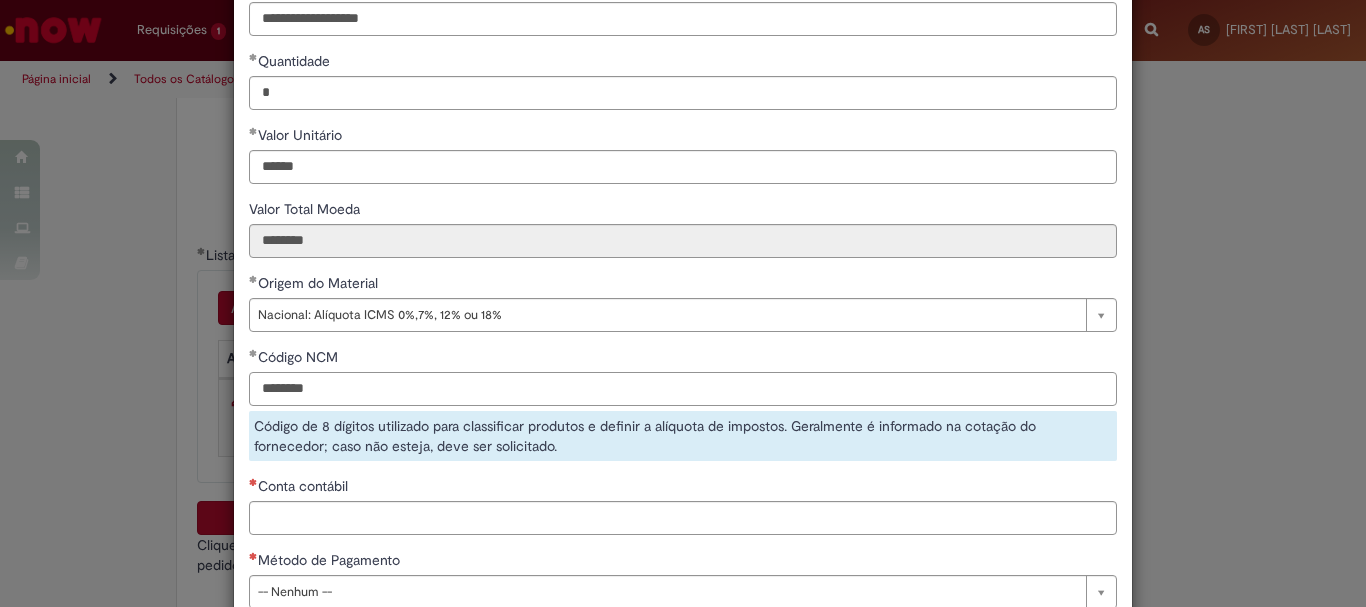 type on "********" 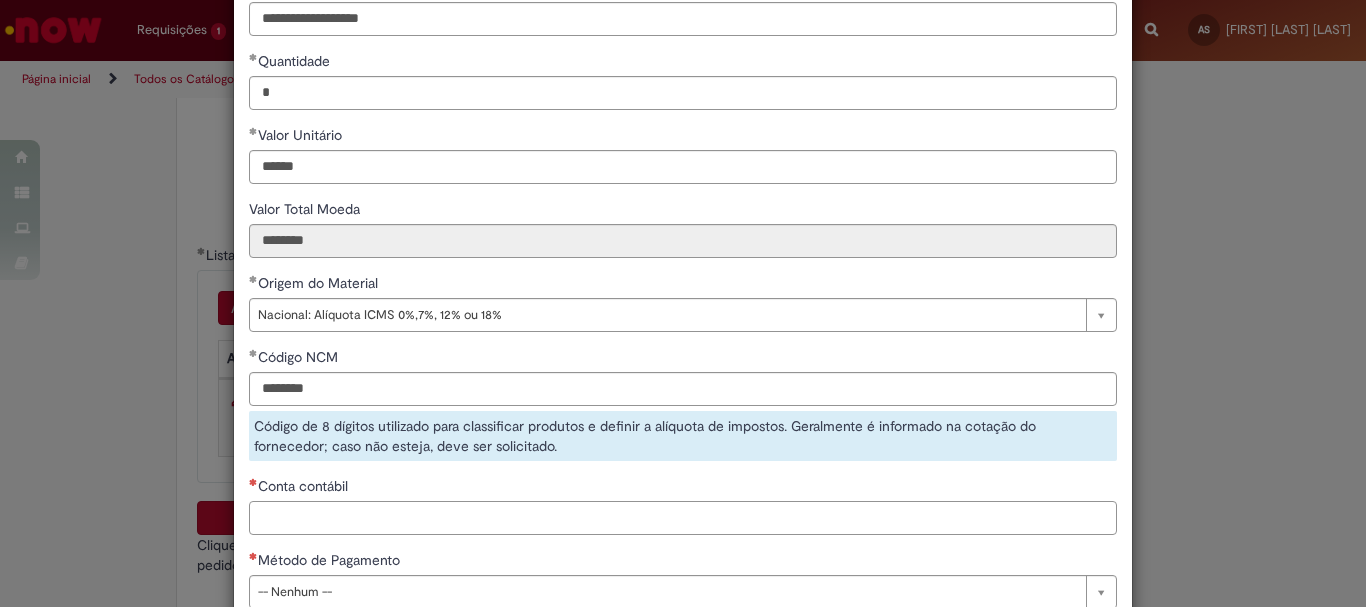 click on "**********" at bounding box center (683, 263) 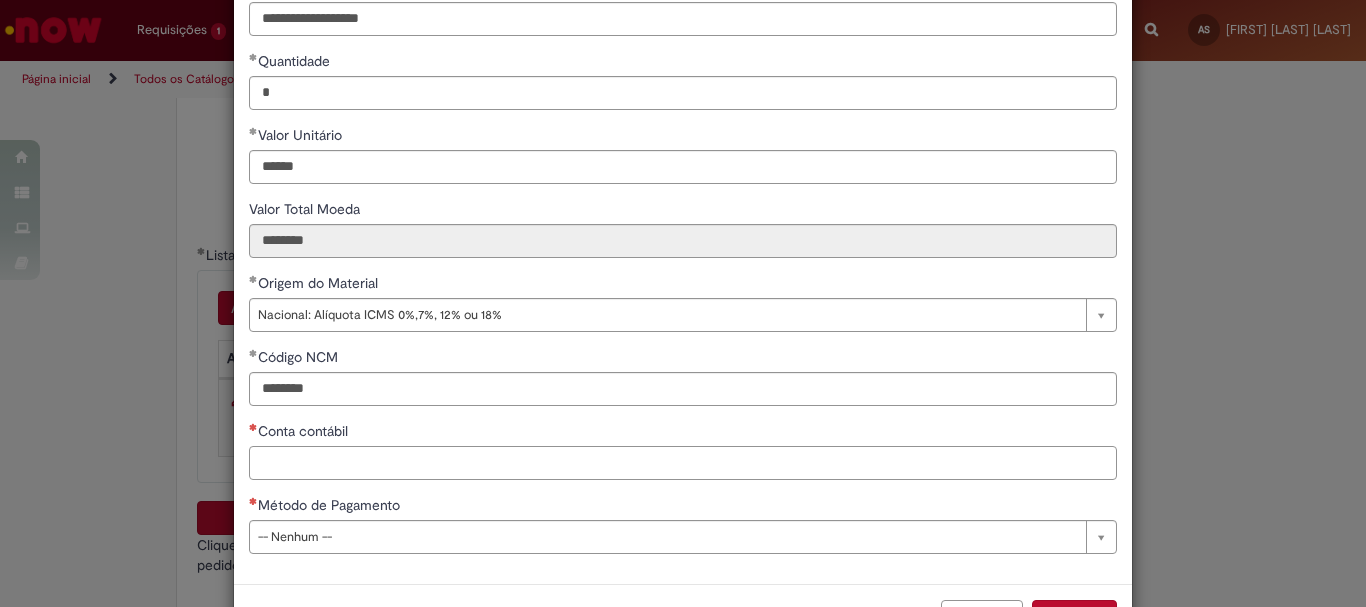 click on "Conta contábil" at bounding box center (683, 463) 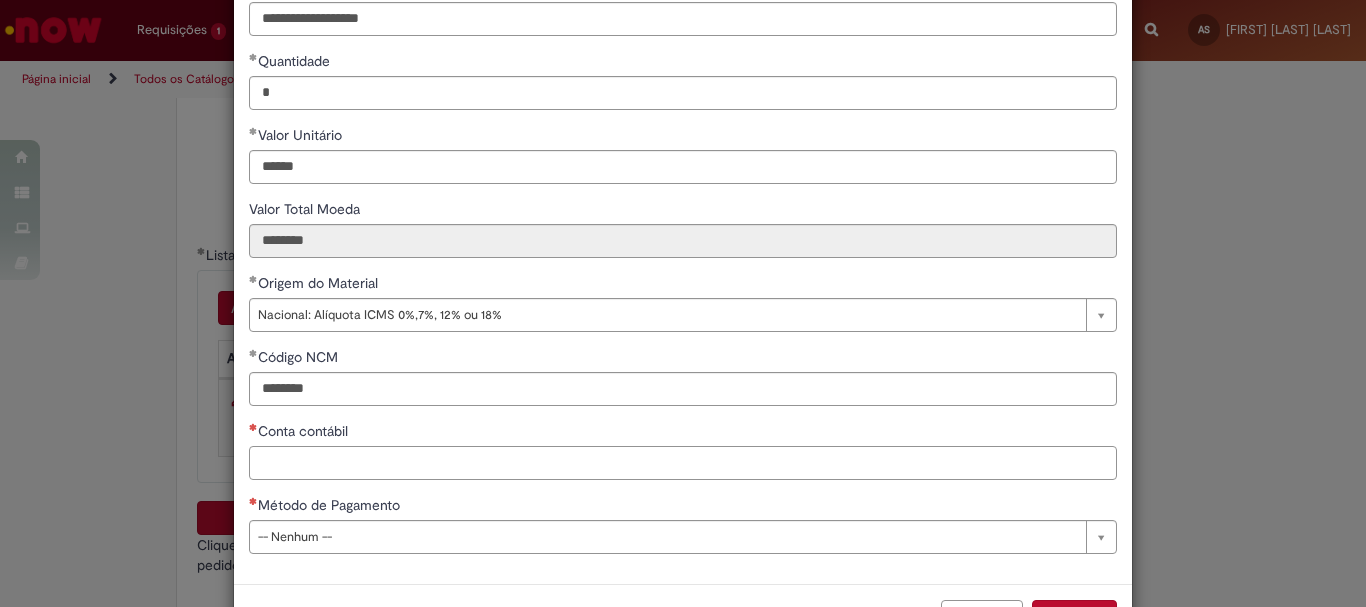 click on "Conta contábil" at bounding box center (683, 463) 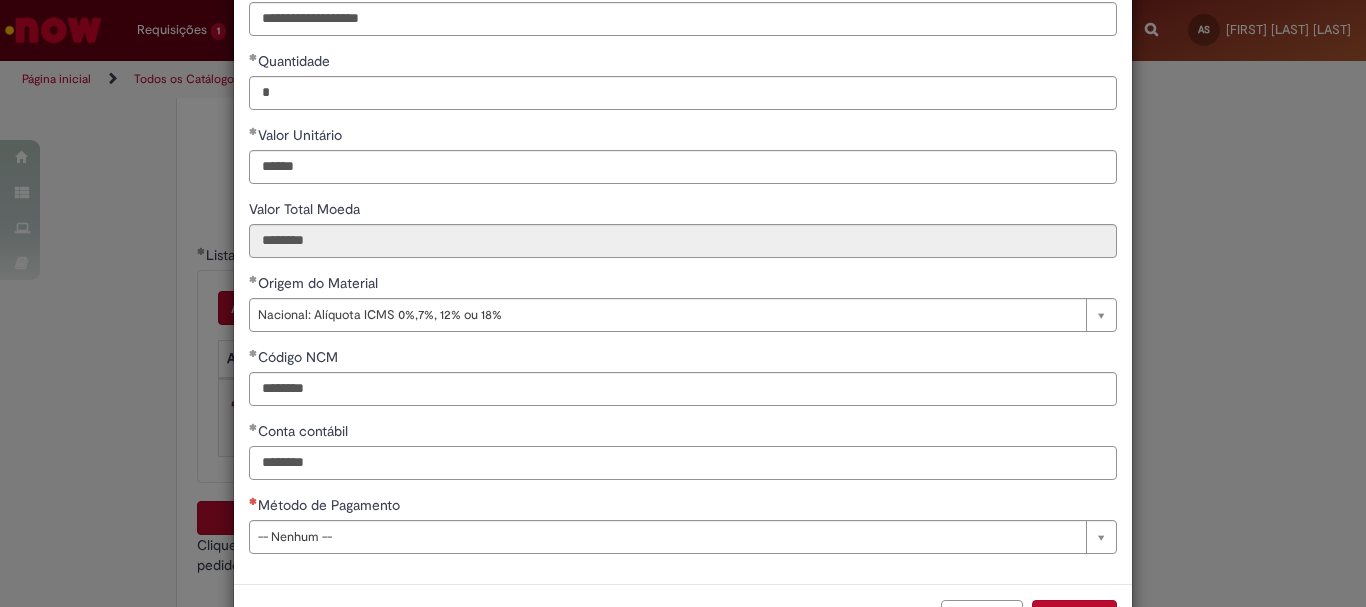 scroll, scrollTop: 273, scrollLeft: 0, axis: vertical 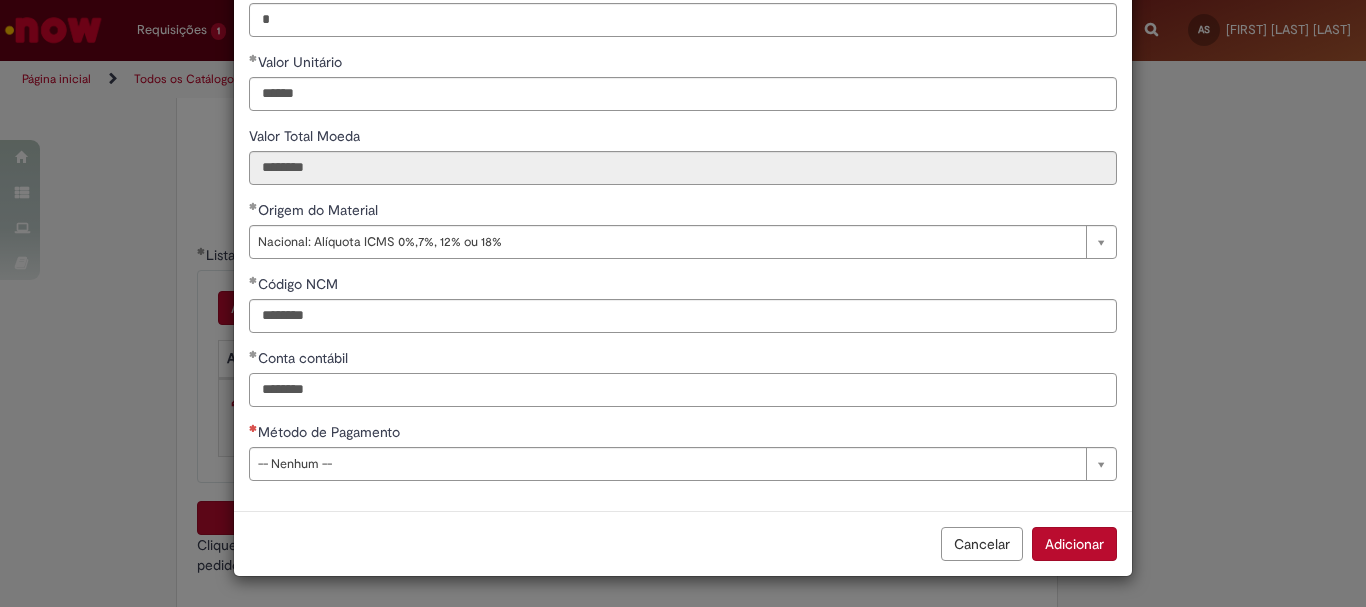 type on "********" 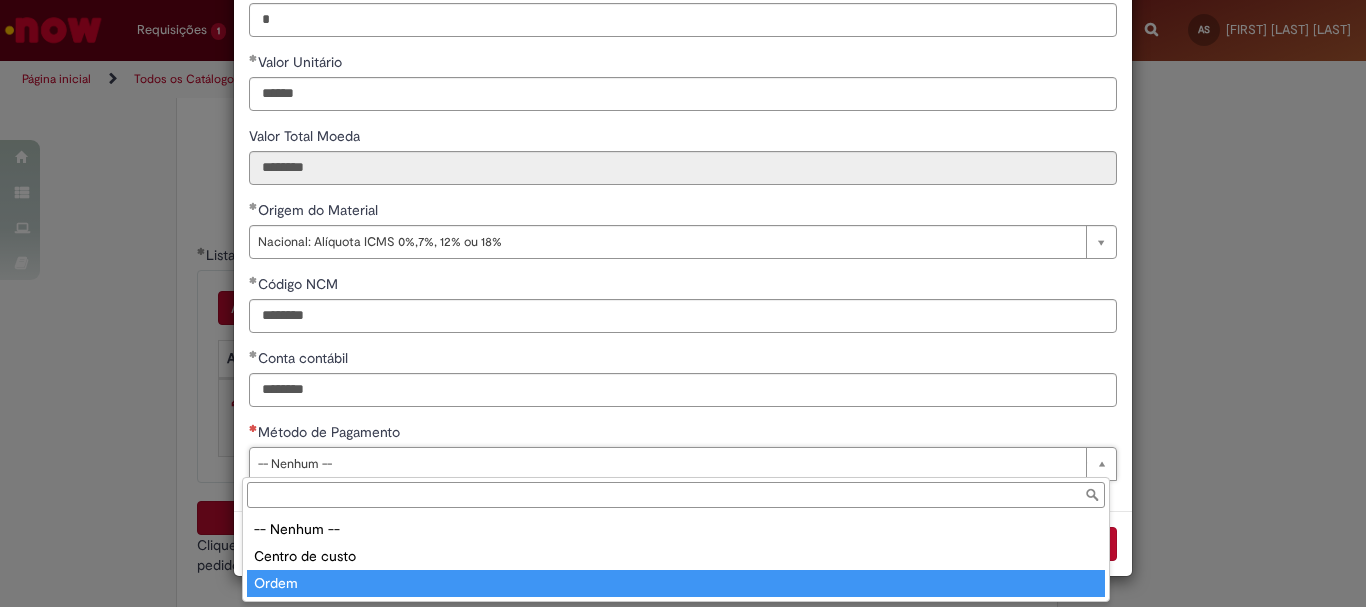 type on "*****" 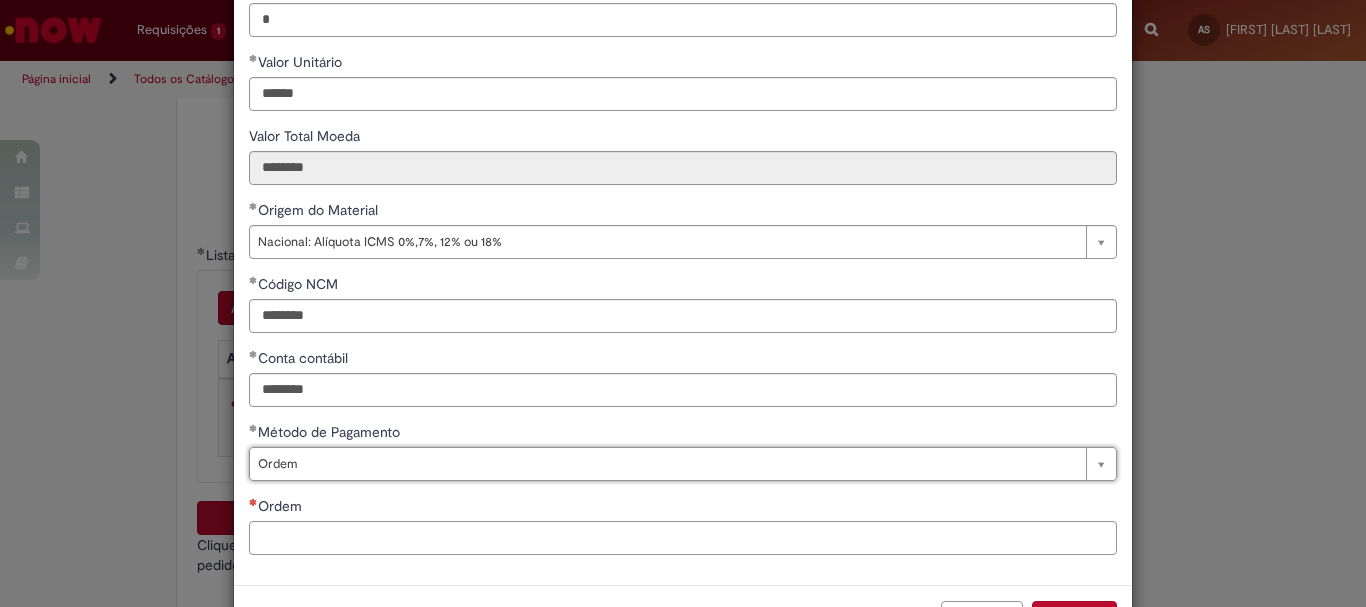 click on "Ordem" at bounding box center (683, 538) 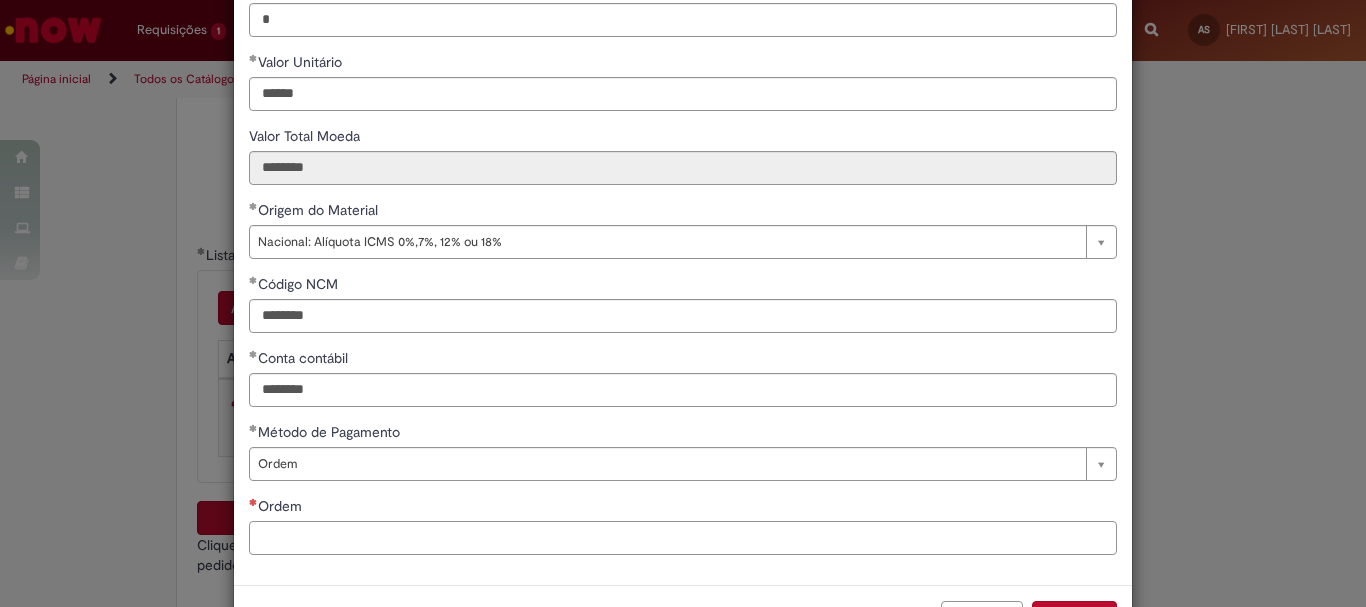 paste on "**********" 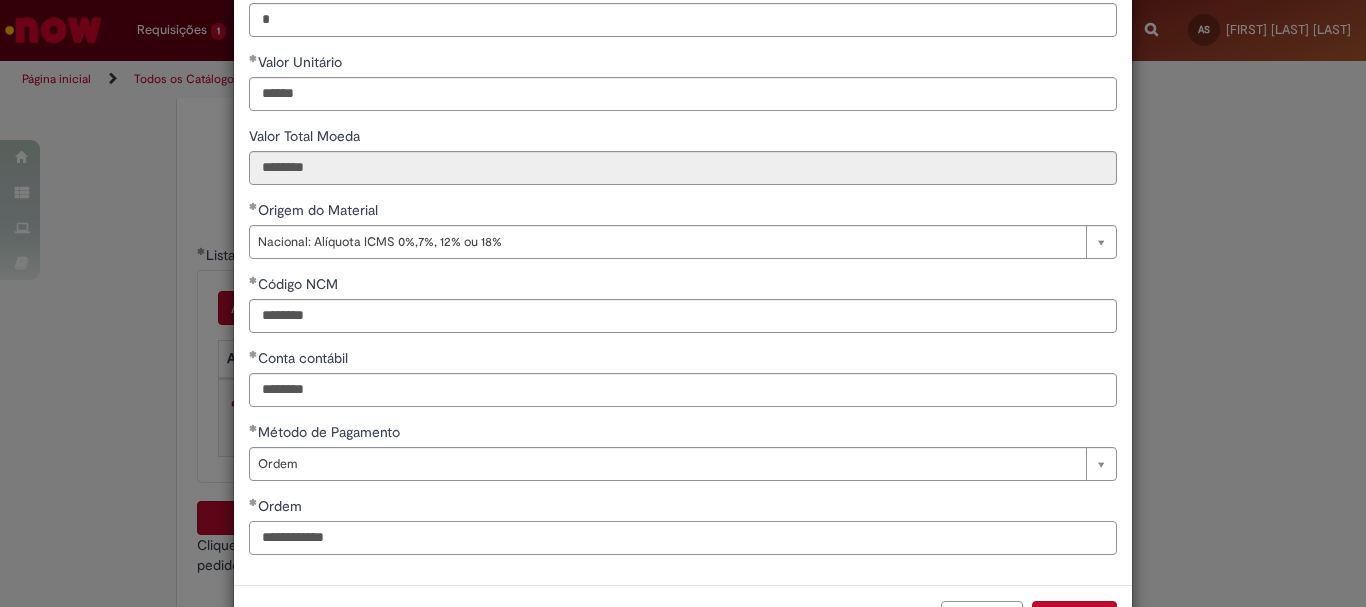 scroll, scrollTop: 347, scrollLeft: 0, axis: vertical 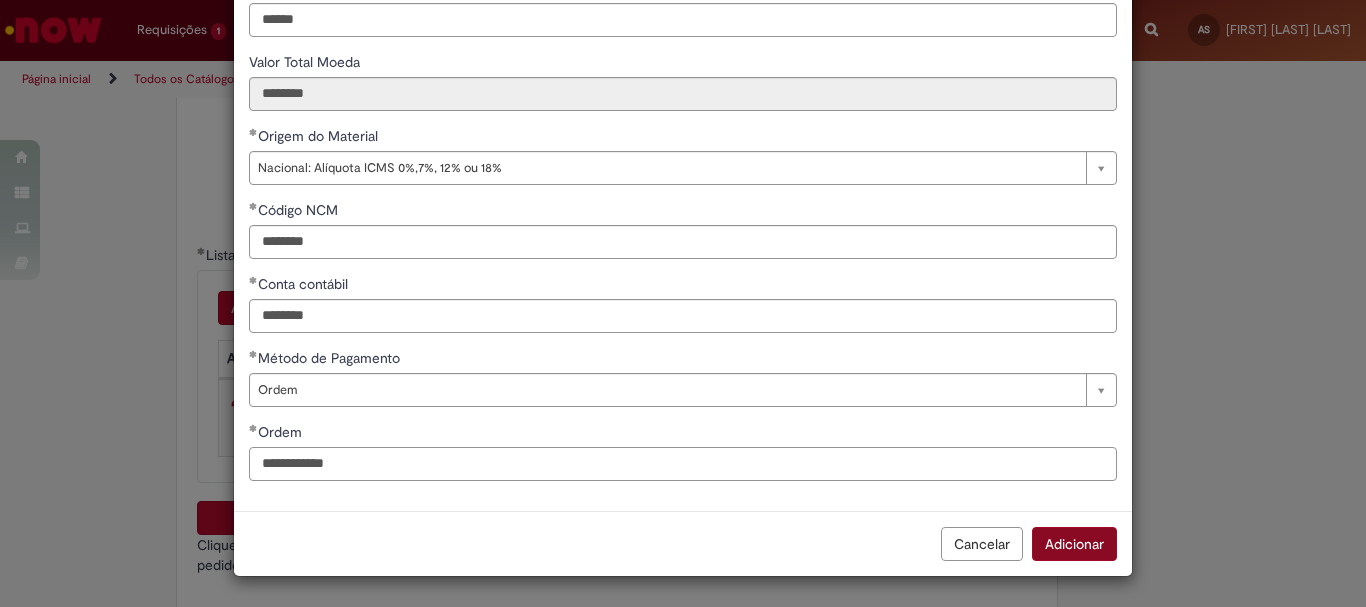 type on "**********" 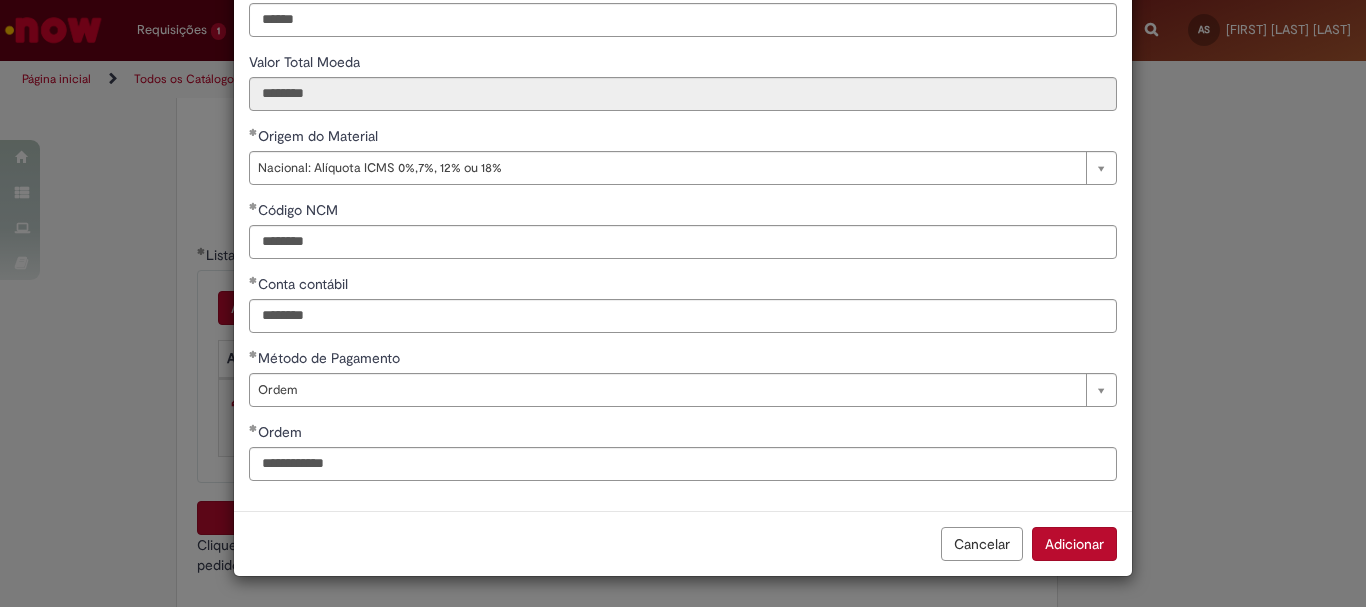 click on "Adicionar" at bounding box center (1074, 544) 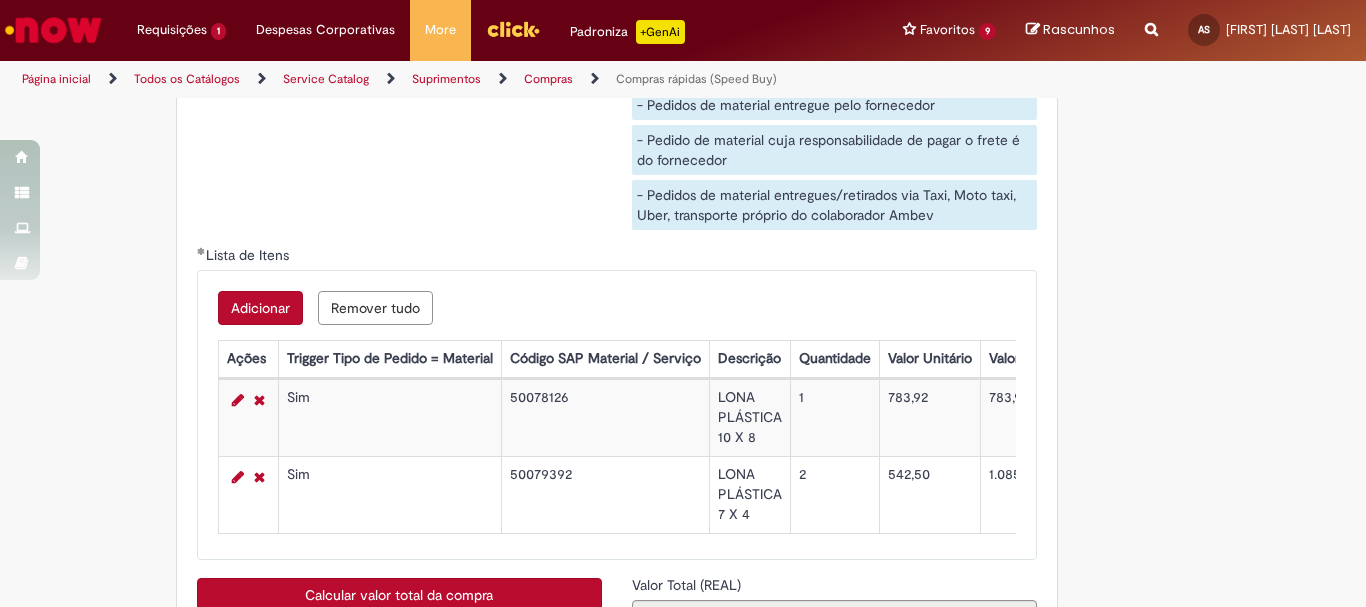 scroll, scrollTop: 3300, scrollLeft: 0, axis: vertical 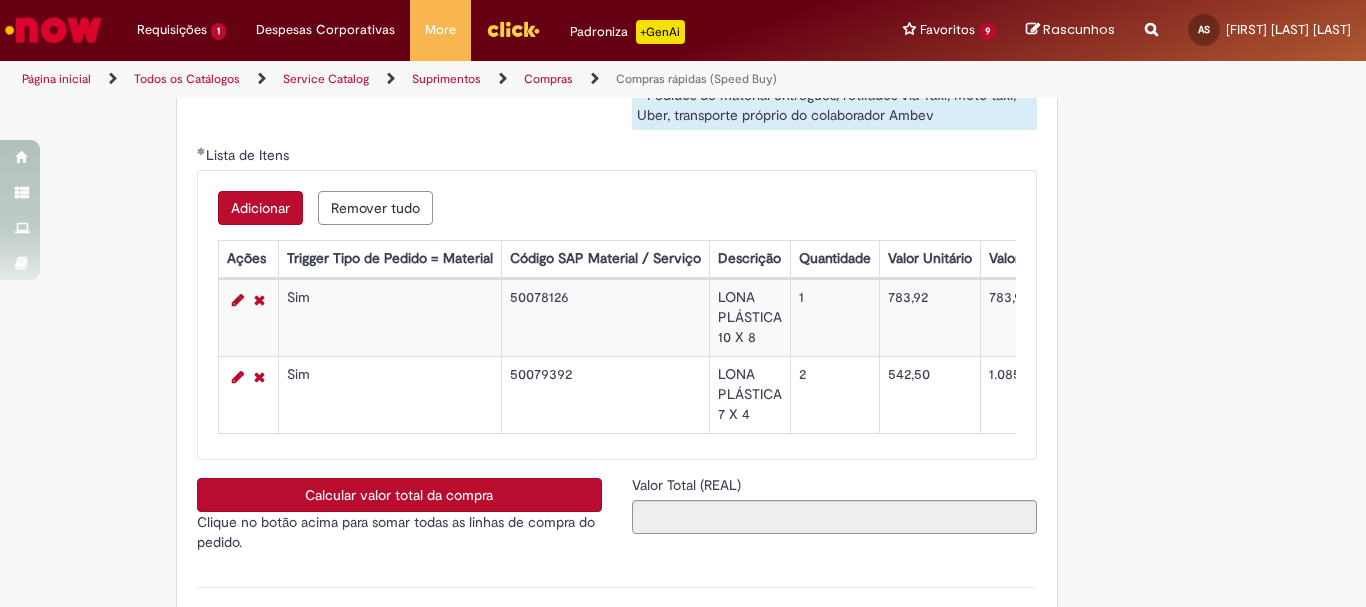 click on "Calcular valor total da compra" at bounding box center [399, 495] 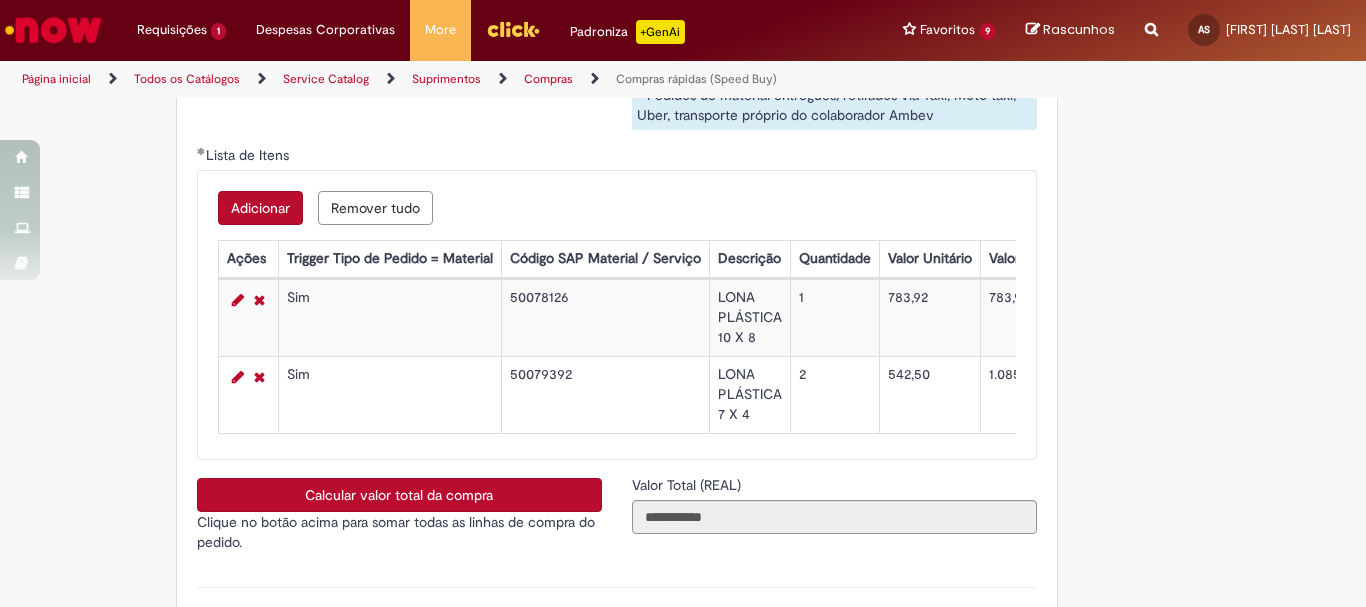 click on "Adicionar" at bounding box center [260, 208] 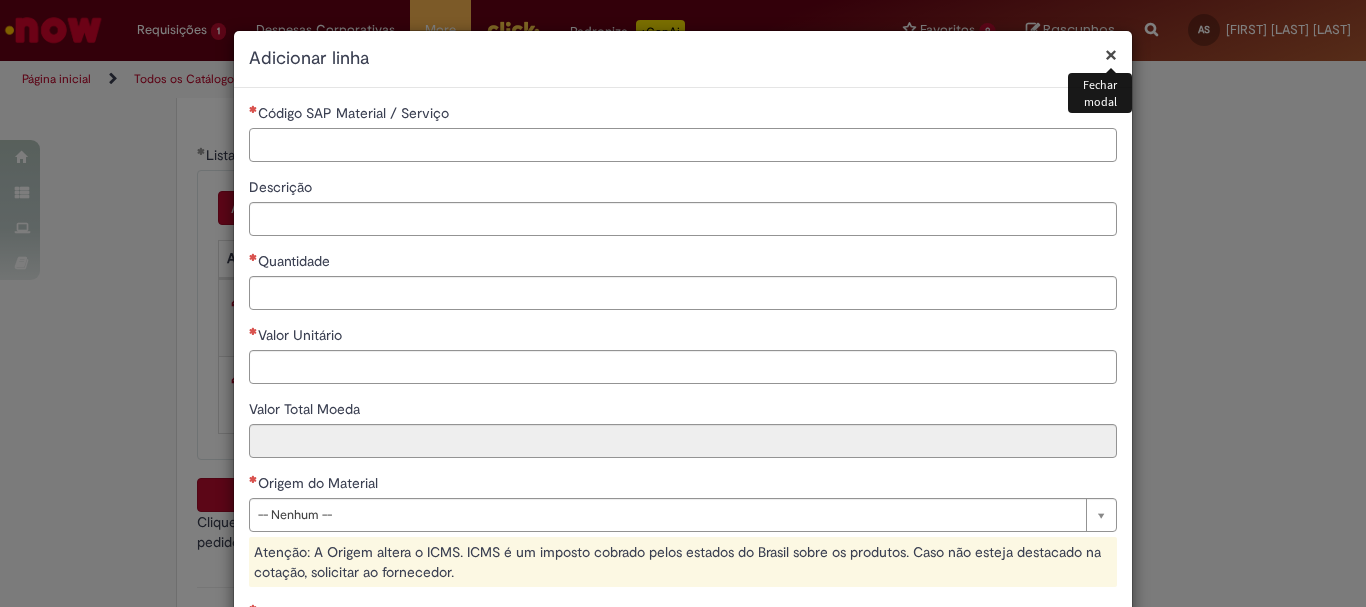 click on "Código SAP Material / Serviço" at bounding box center (683, 145) 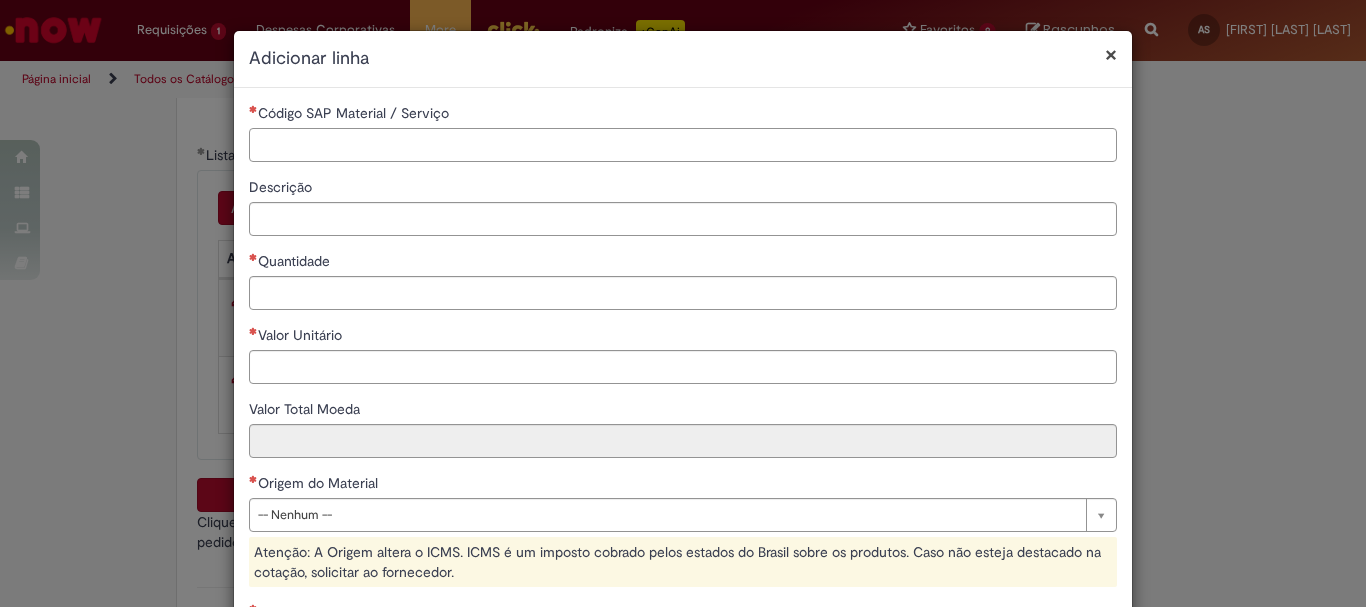 paste on "********" 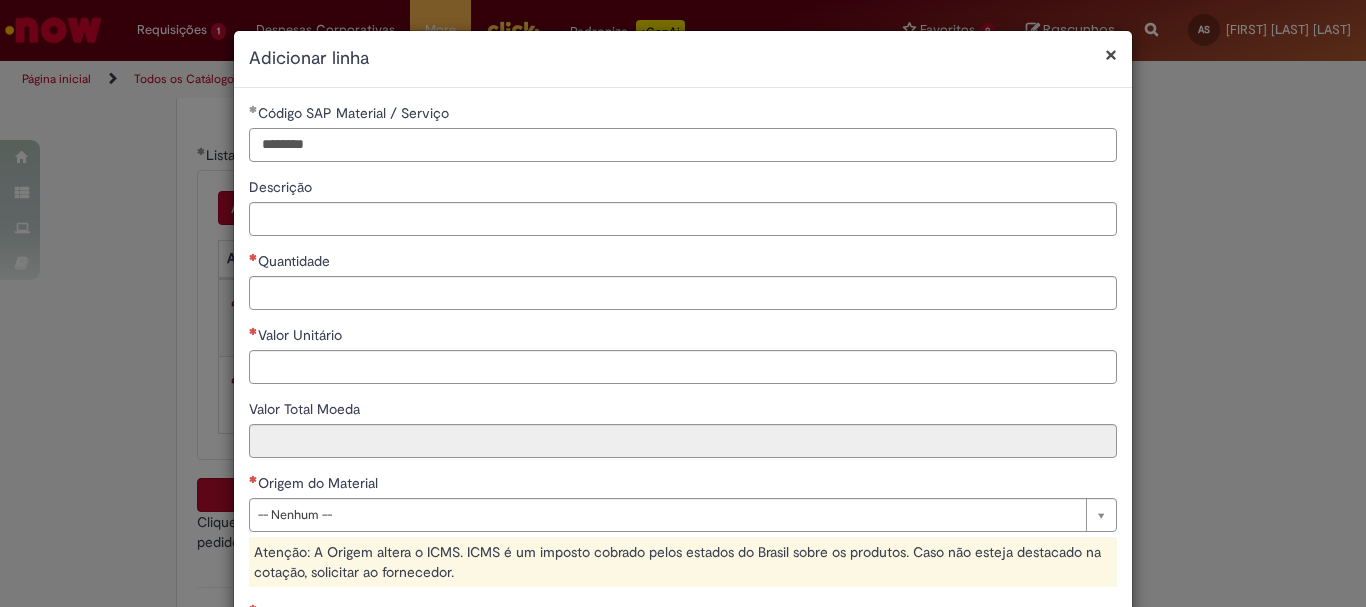type on "********" 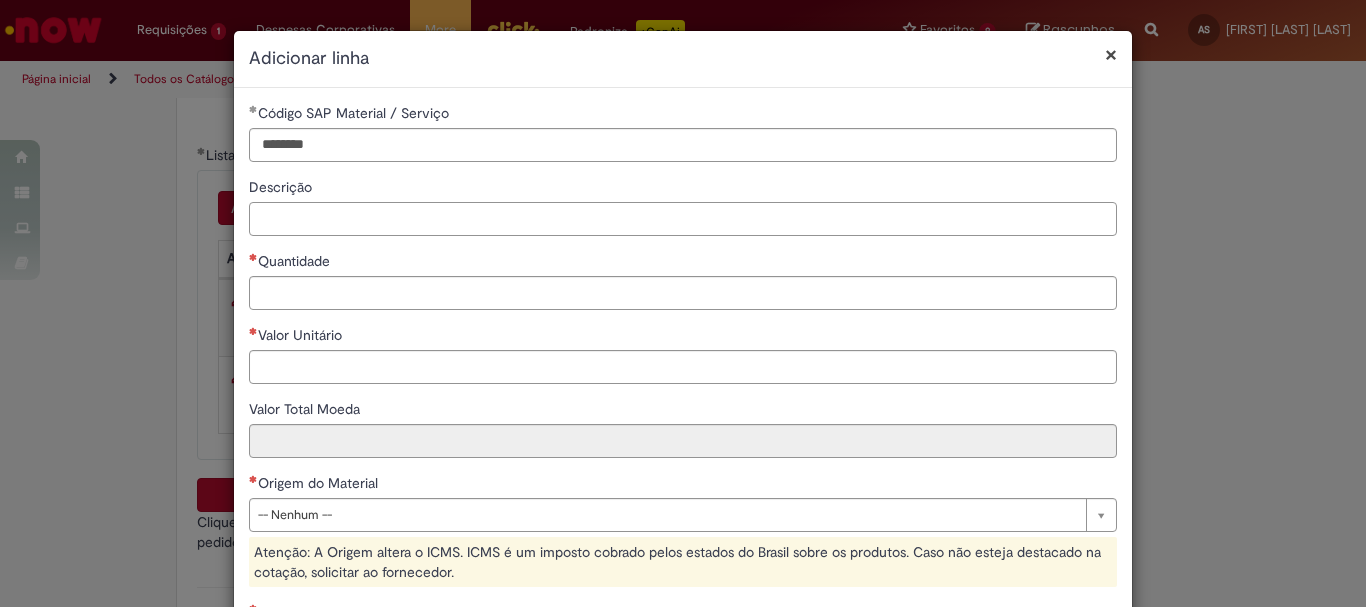 click on "Descrição" at bounding box center [683, 219] 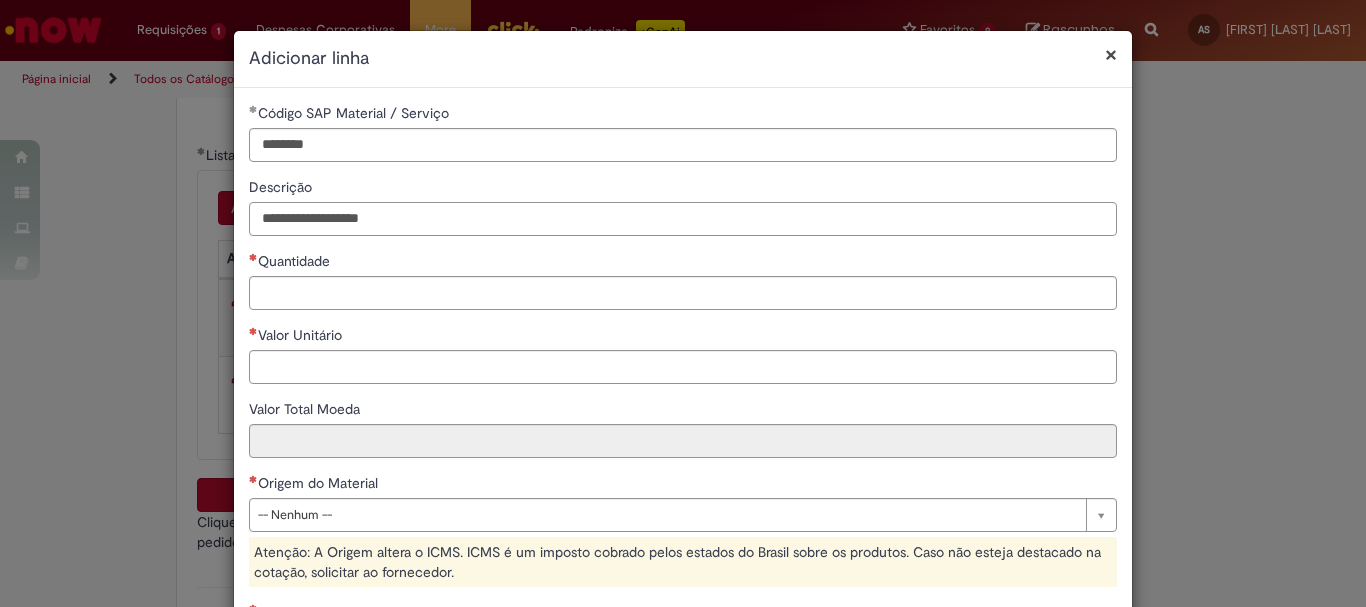 type on "**********" 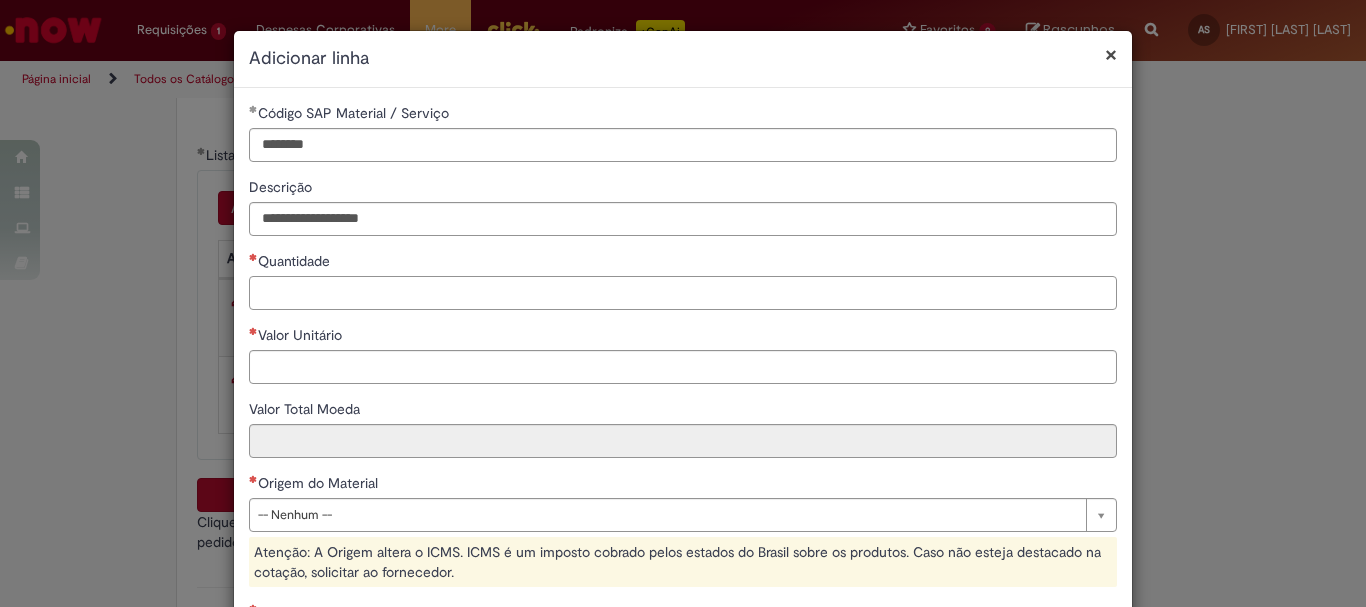 click on "Quantidade" at bounding box center [683, 293] 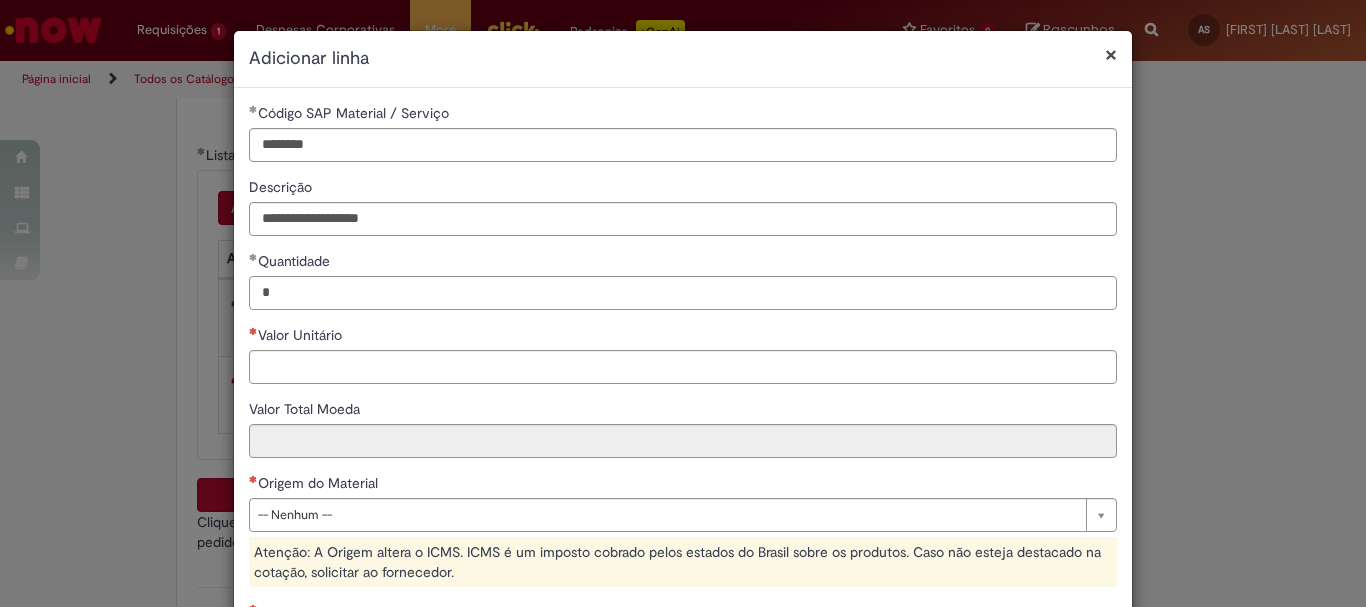 type on "*" 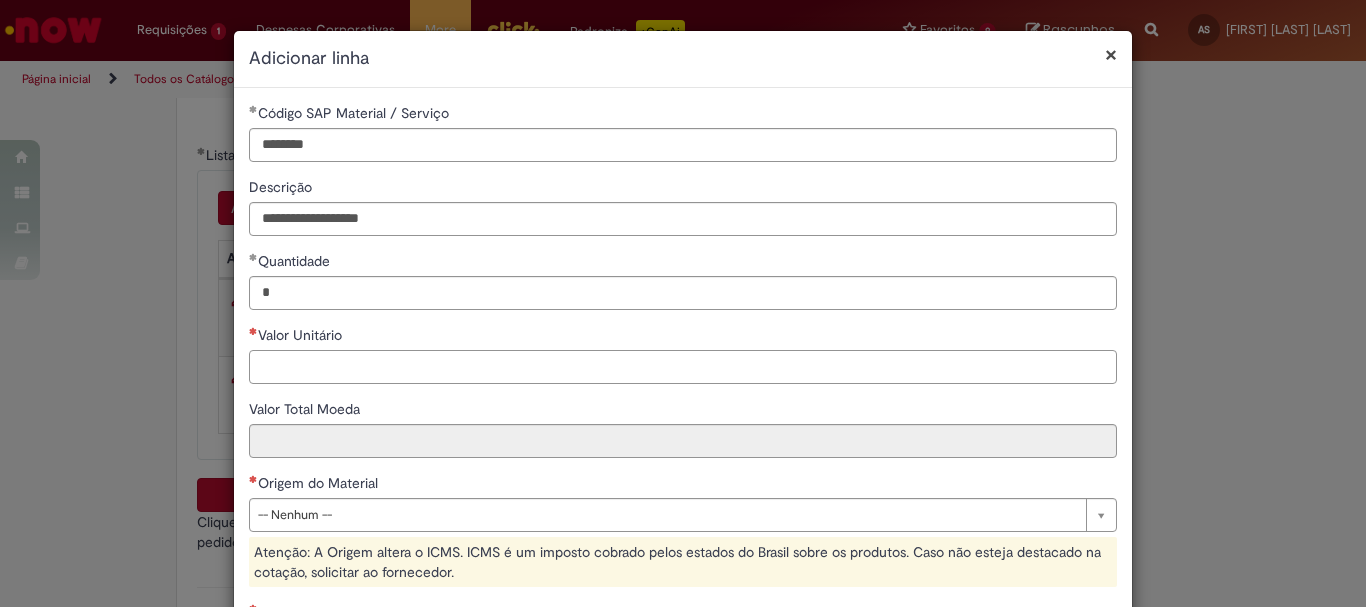 click on "Valor Unitário" at bounding box center (683, 367) 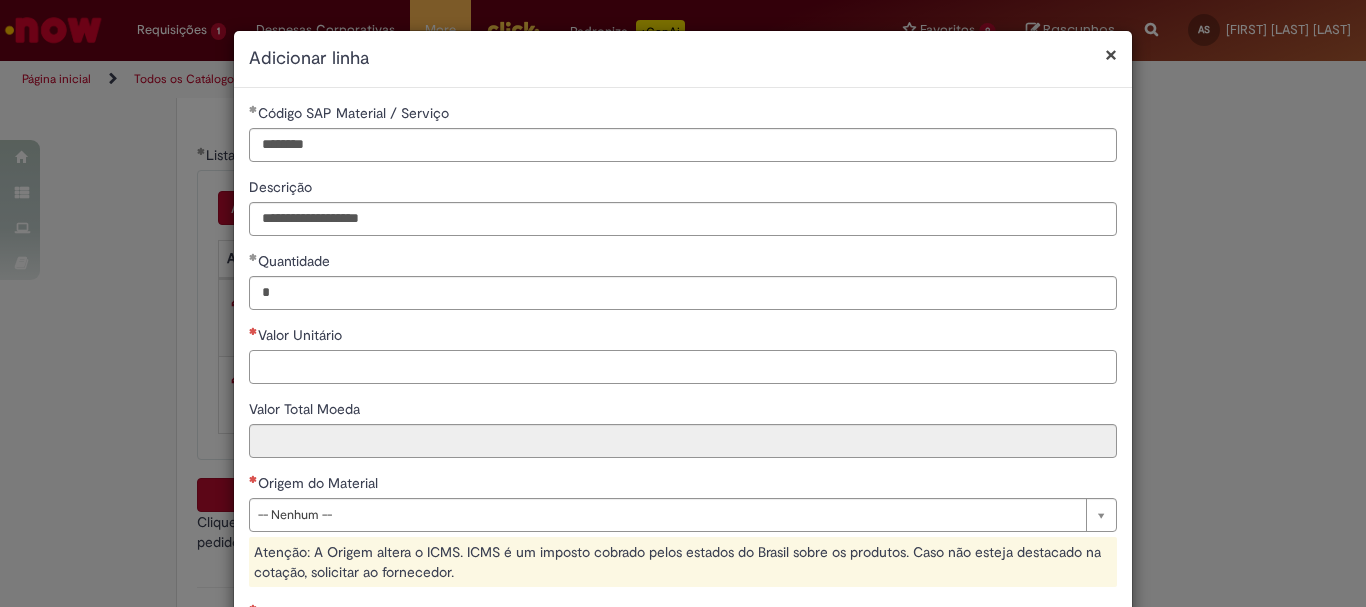 paste on "******" 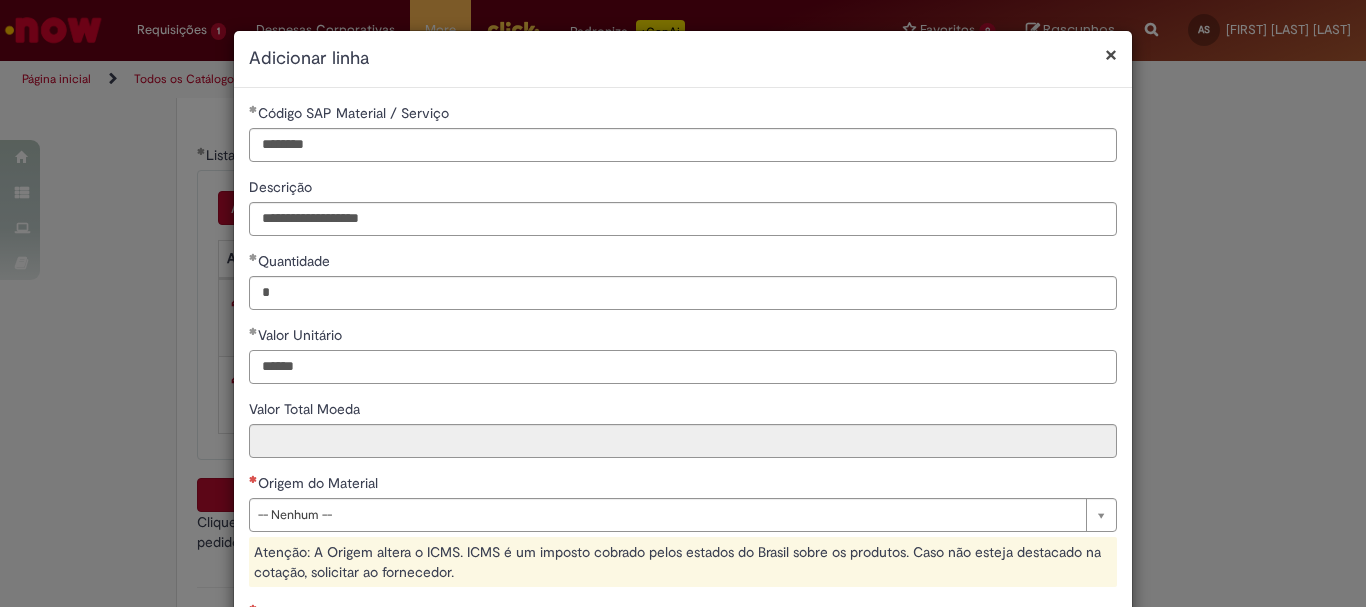 type on "******" 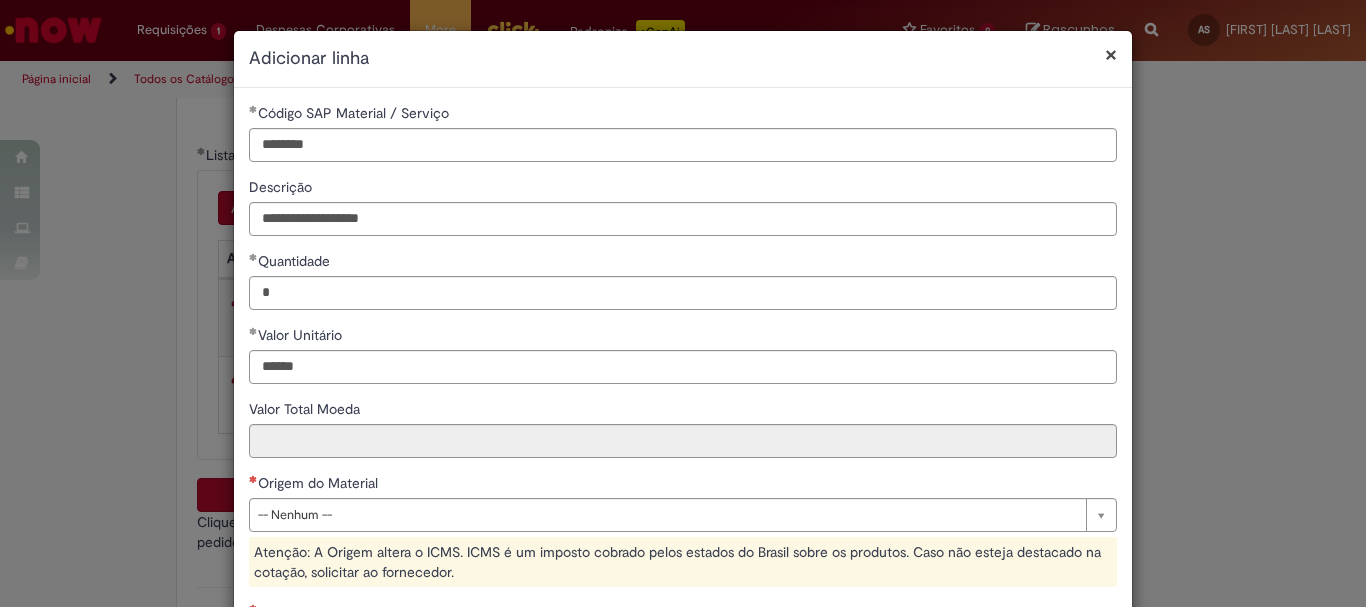 type on "******" 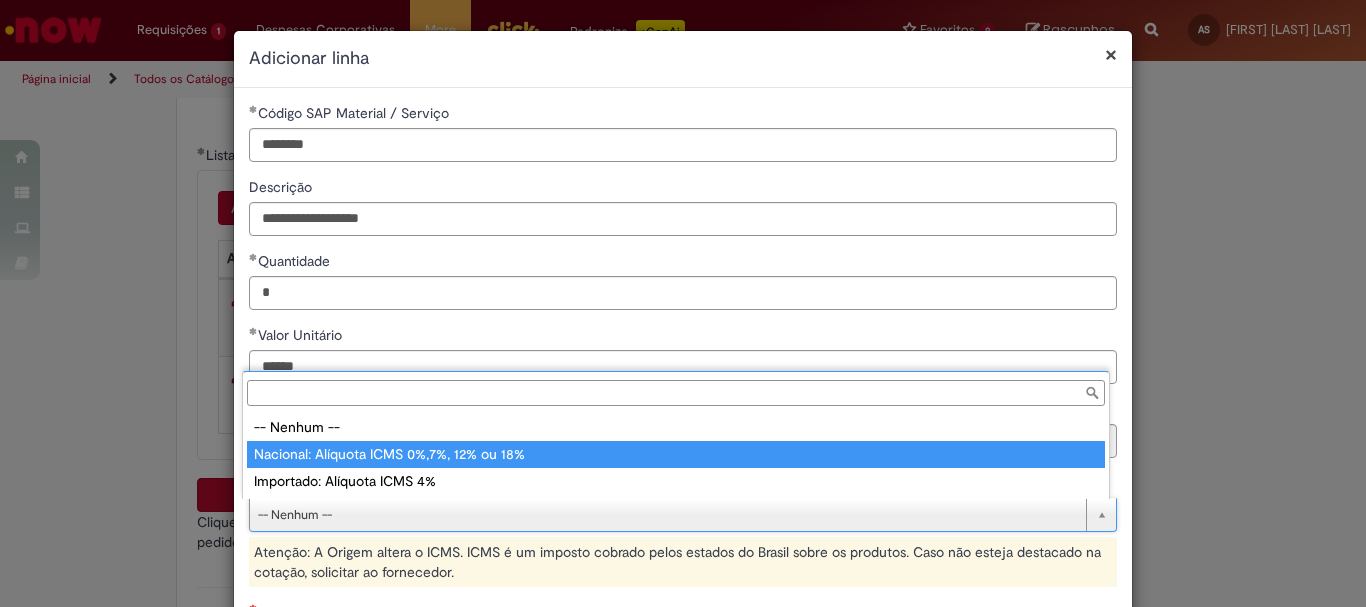 type on "**********" 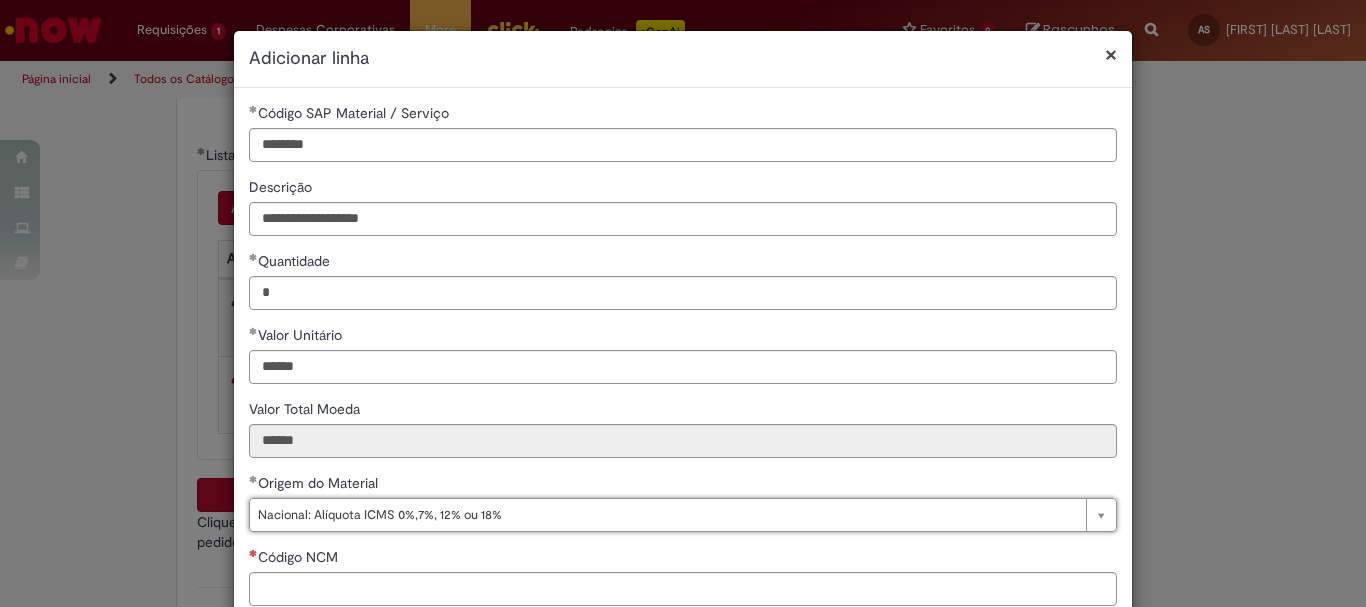 scroll, scrollTop: 200, scrollLeft: 0, axis: vertical 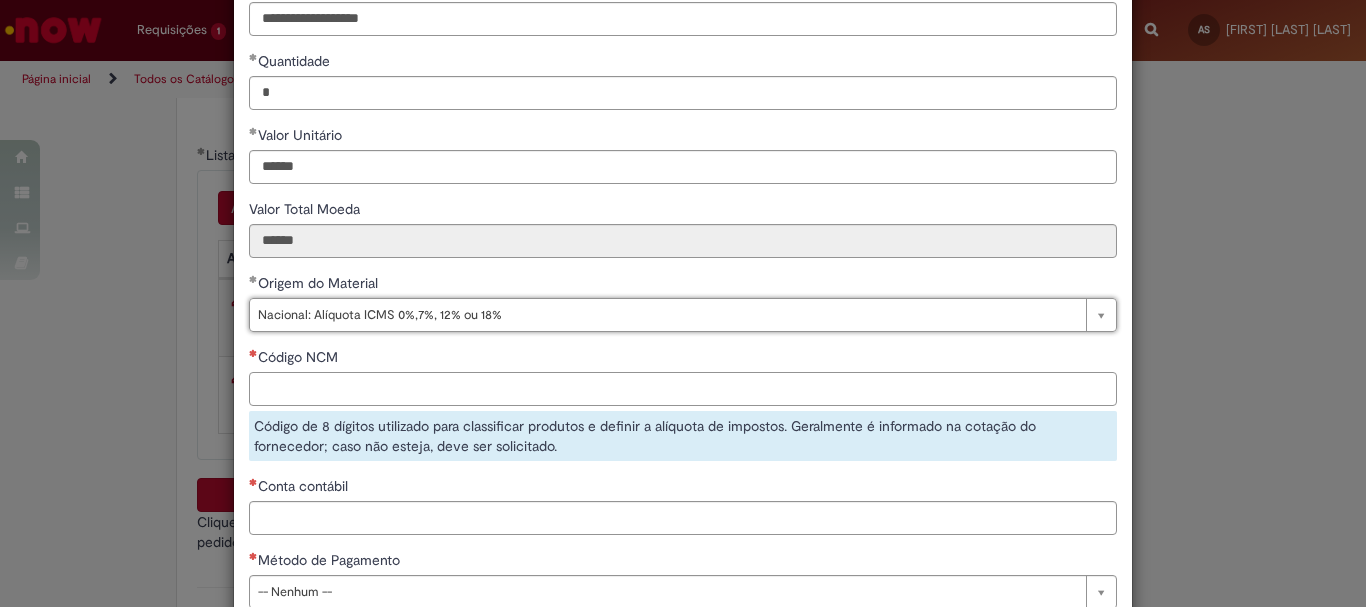 click on "Código NCM" at bounding box center [683, 389] 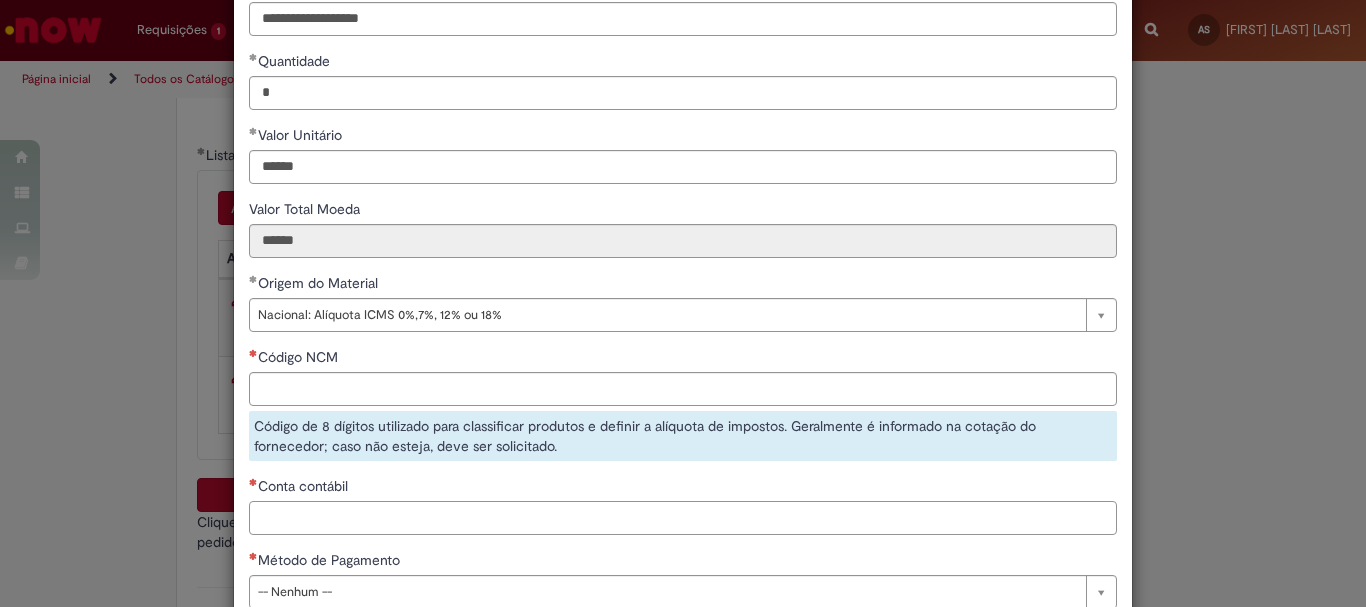 click on "Conta contábil" at bounding box center [683, 518] 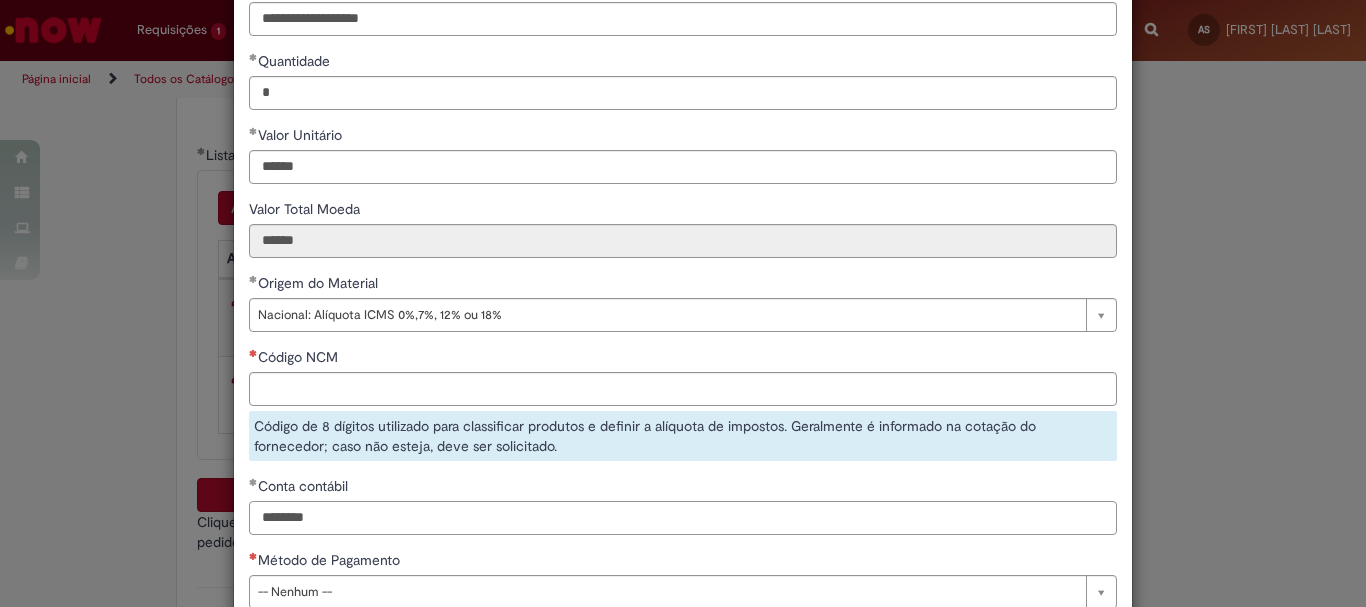 type on "********" 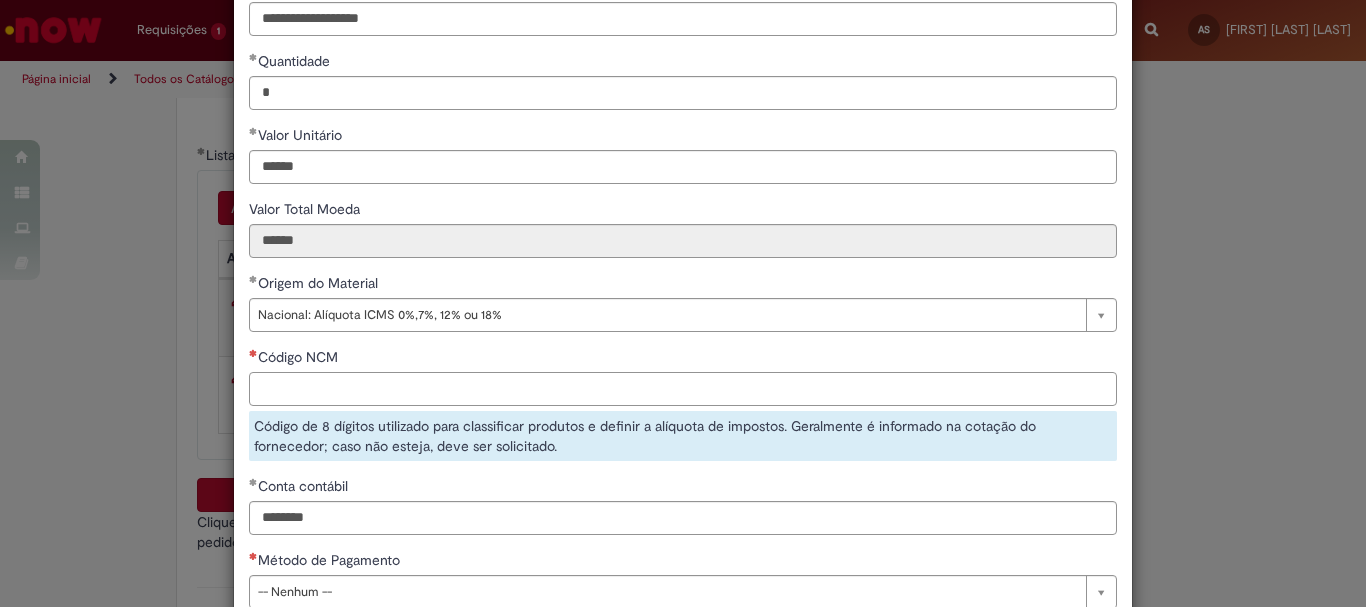 click on "Código NCM" at bounding box center [683, 389] 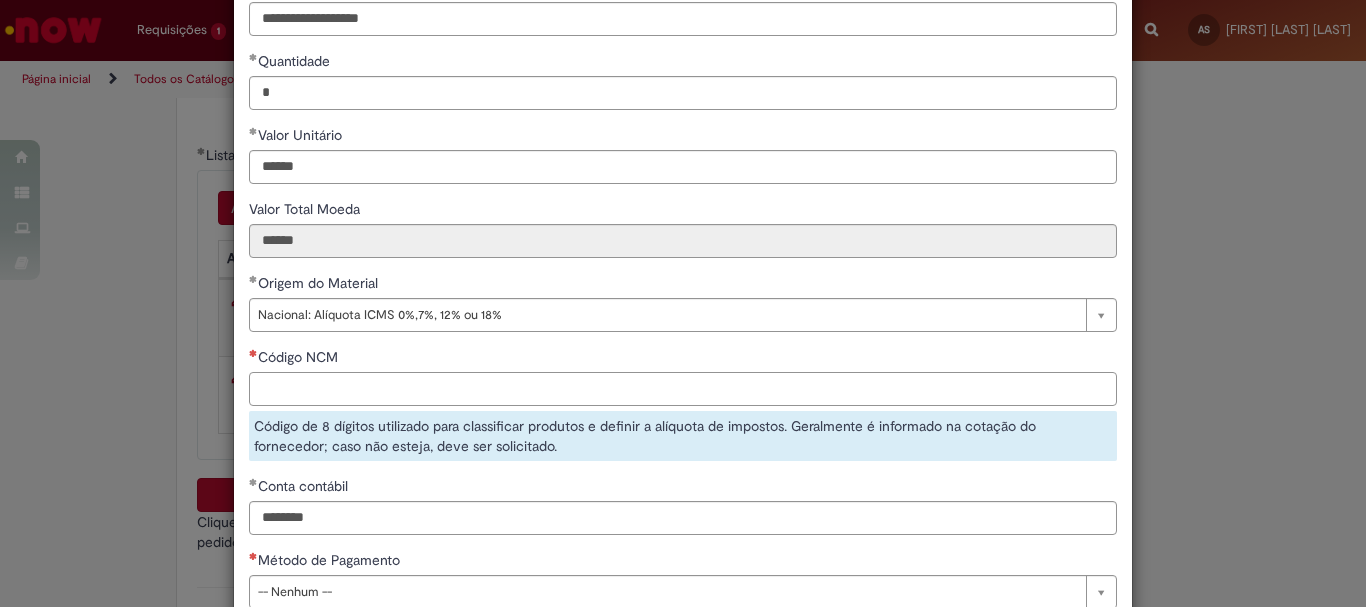 paste on "********" 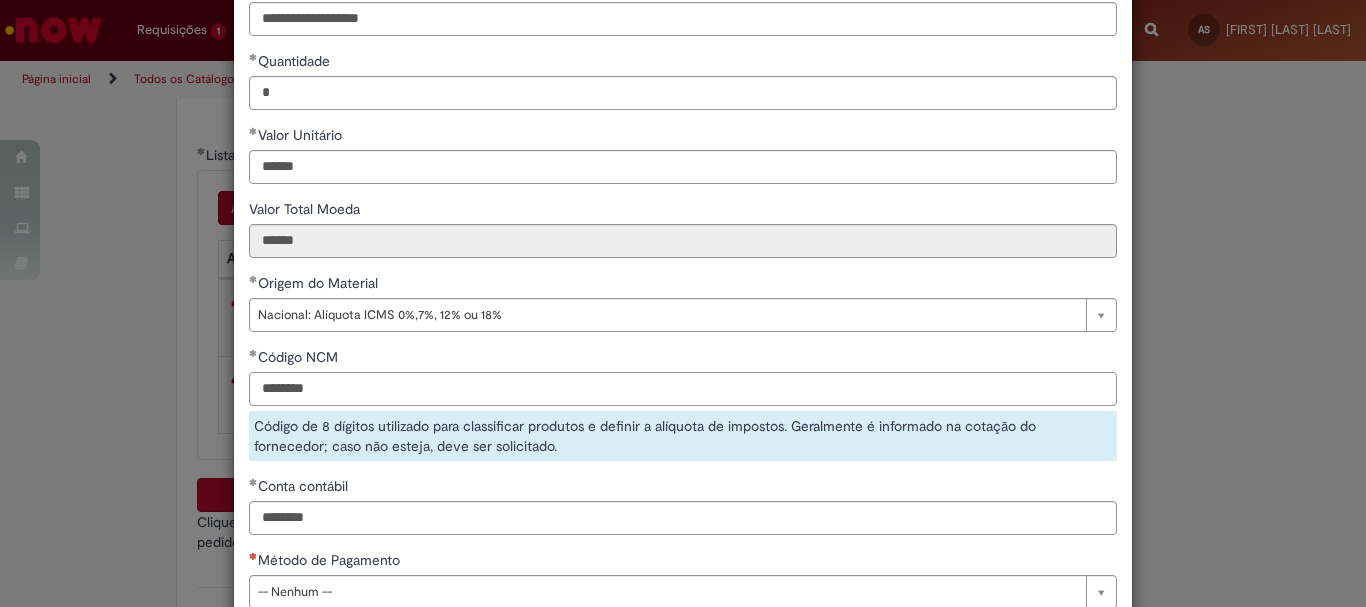 type on "********" 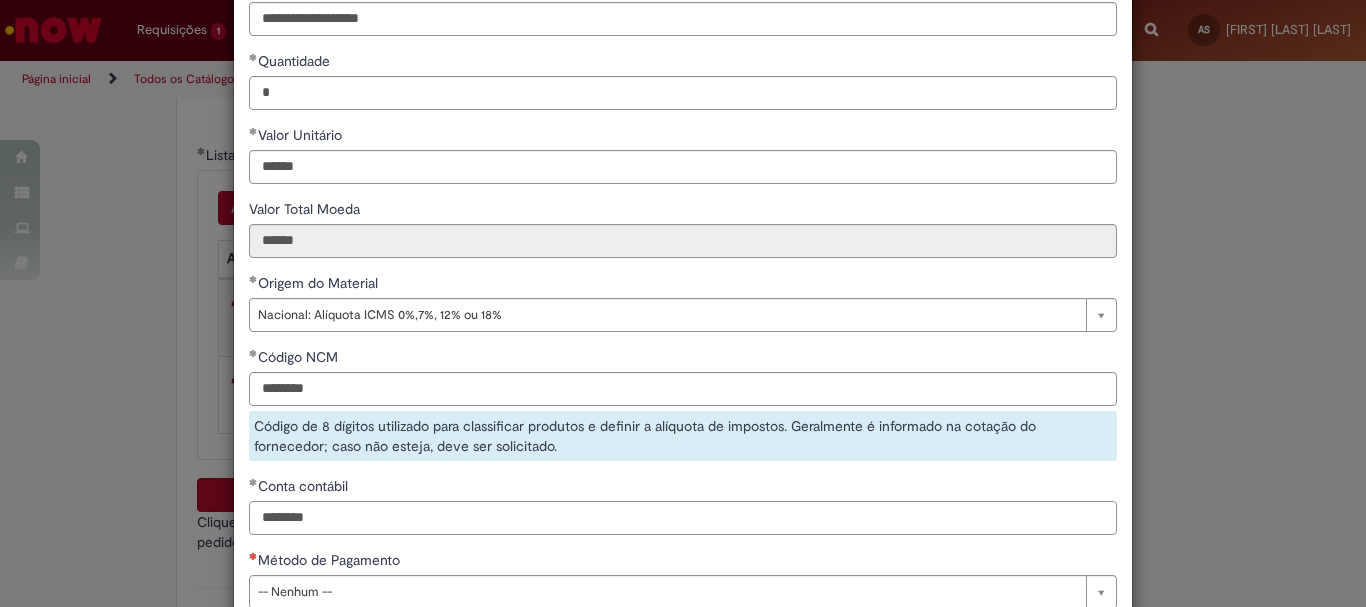 click on "**********" at bounding box center (683, 263) 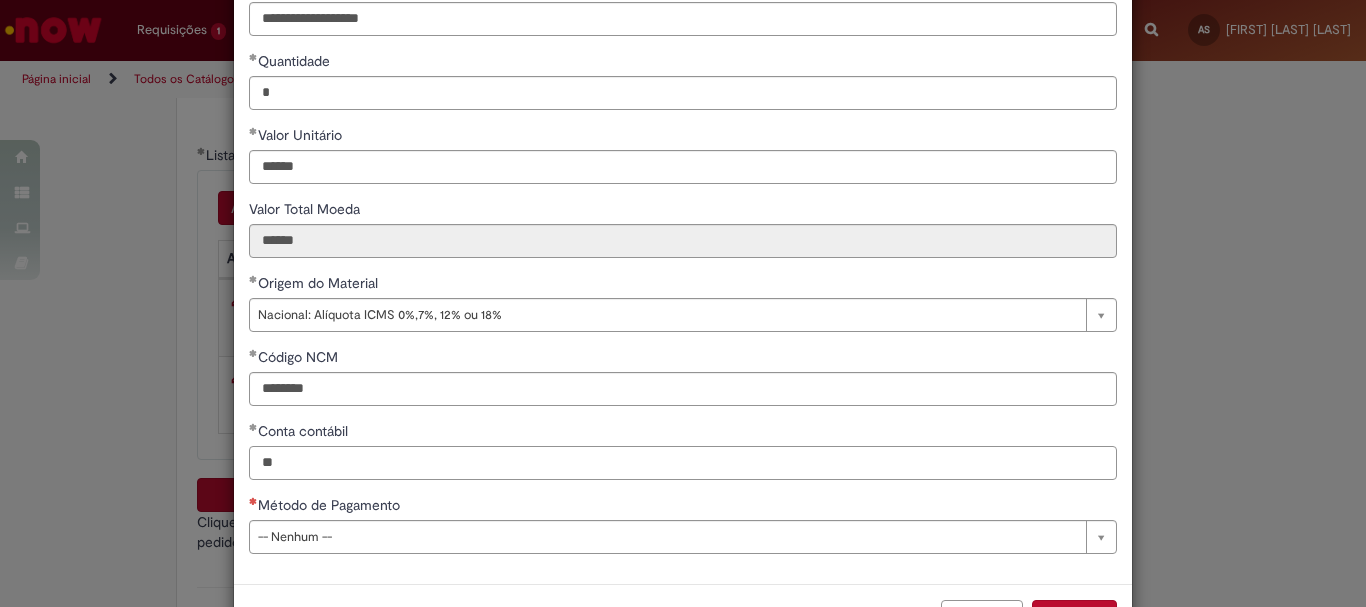 type on "*" 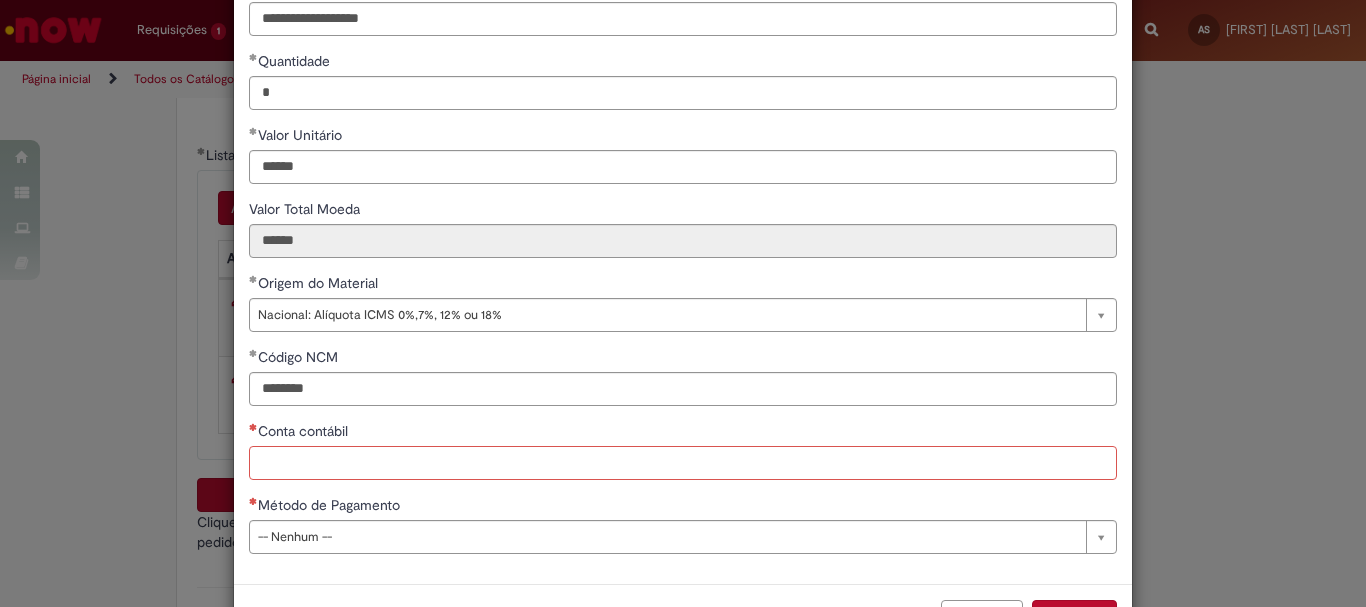 paste on "********" 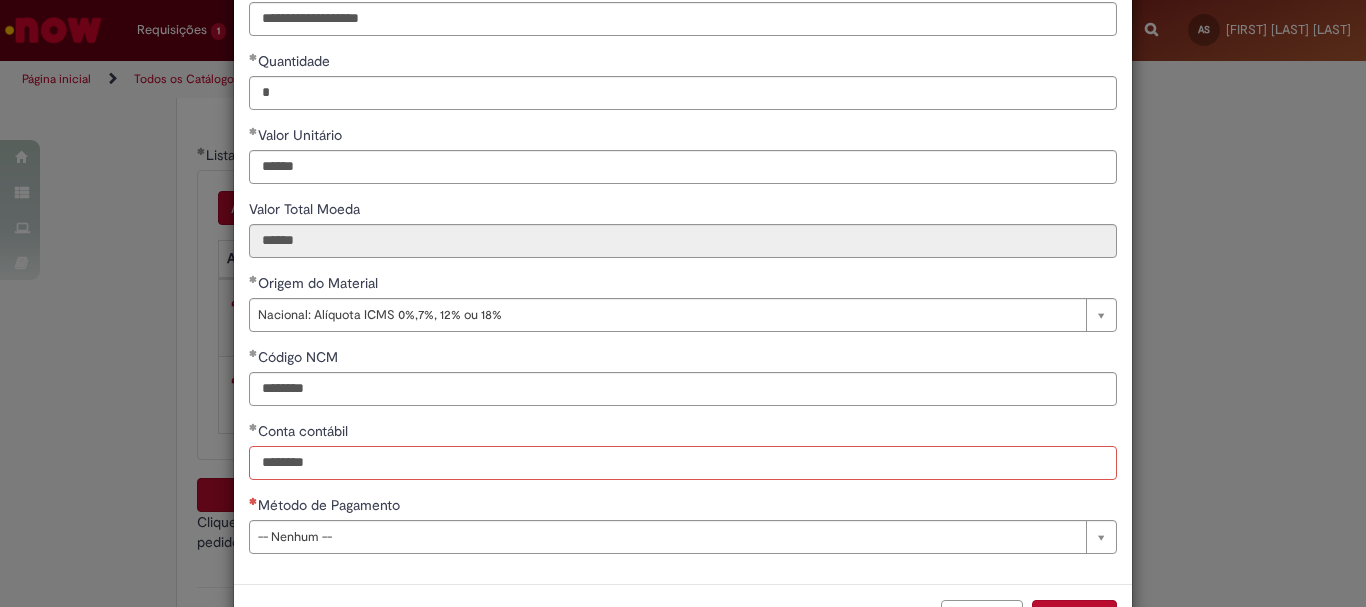 type on "********" 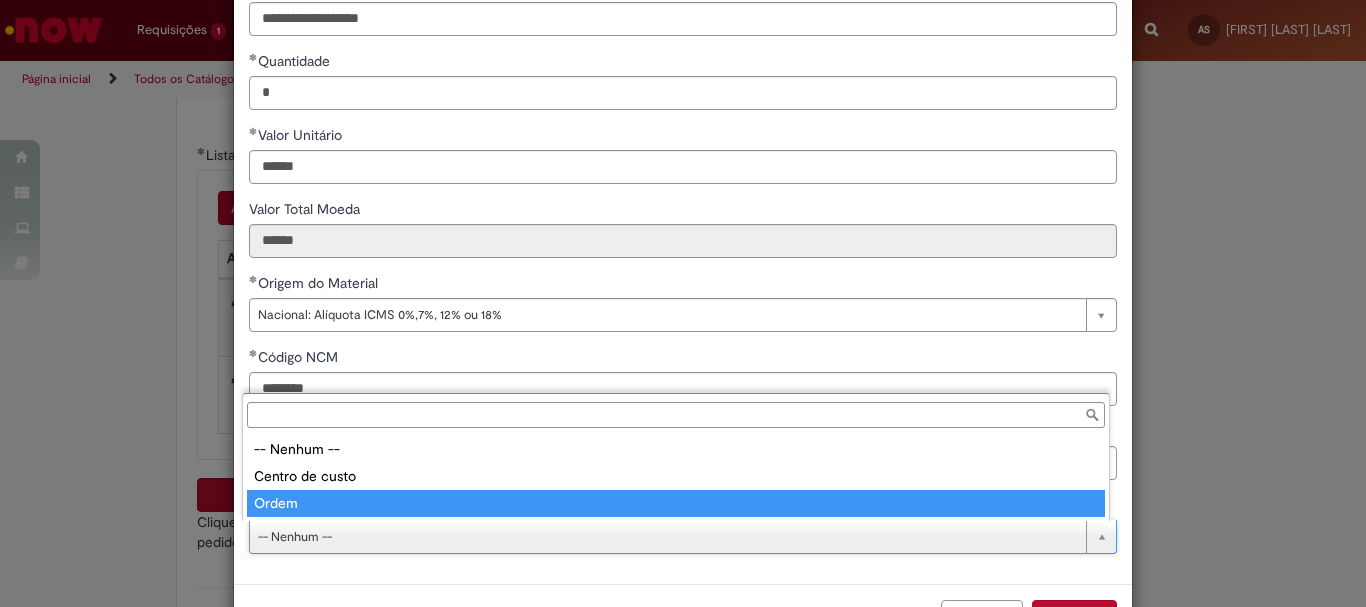 type on "*****" 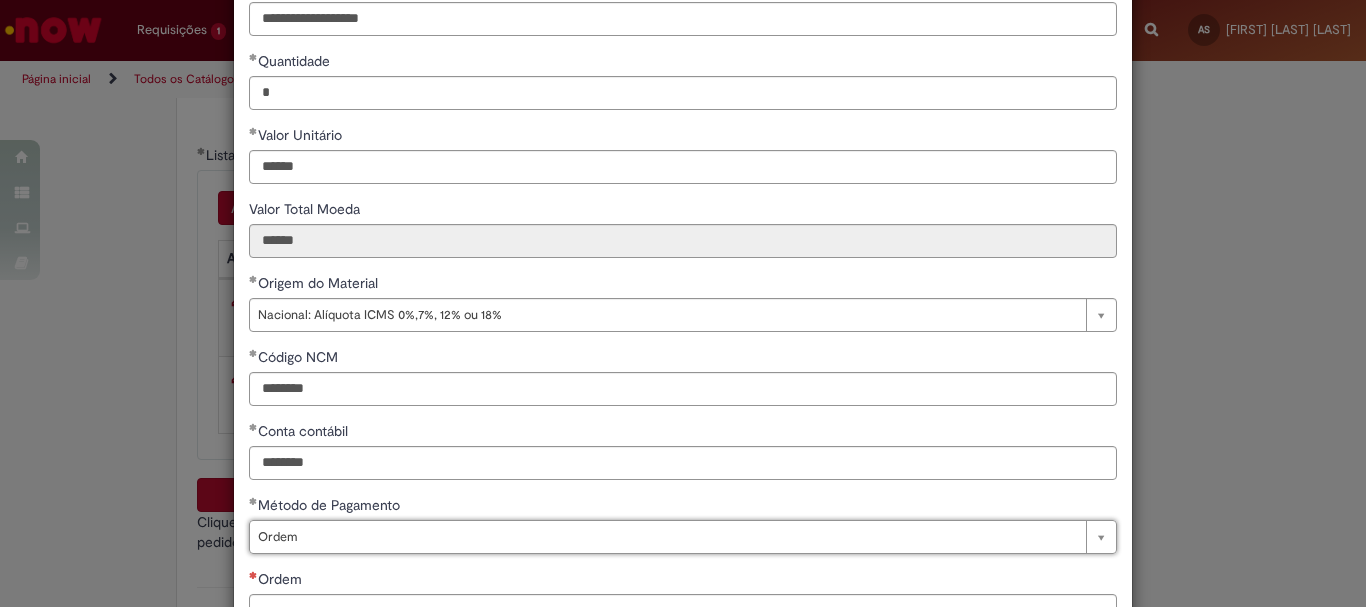 scroll, scrollTop: 300, scrollLeft: 0, axis: vertical 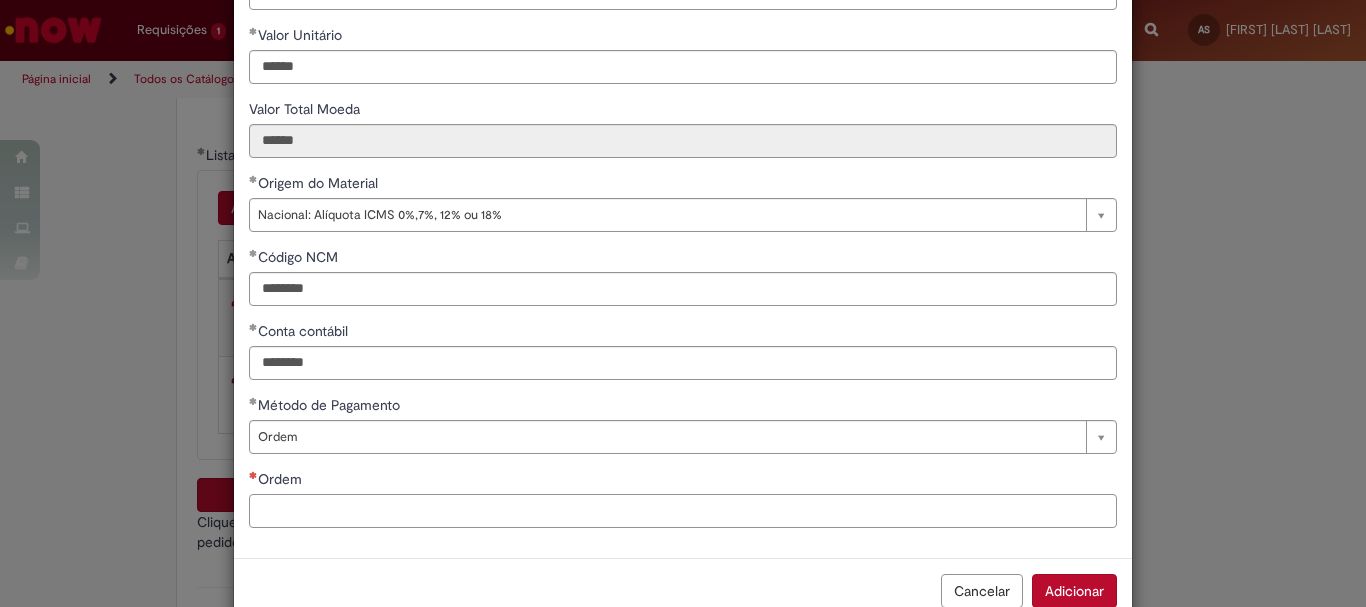 click on "Ordem" at bounding box center [683, 511] 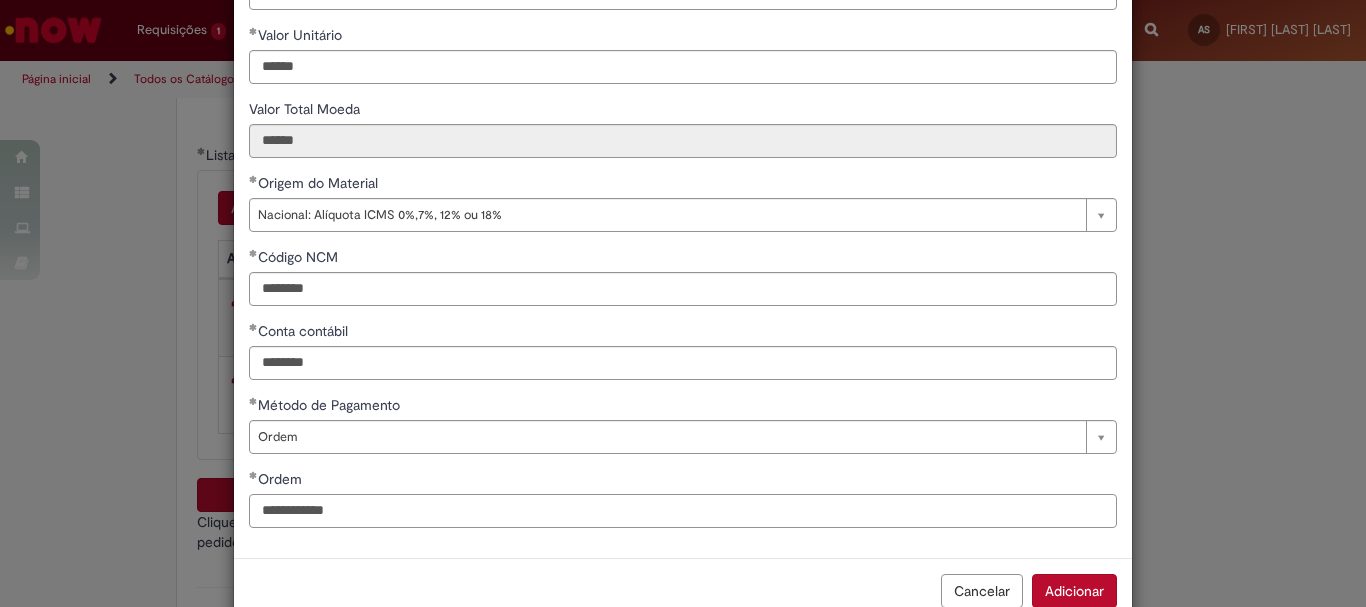 type on "**********" 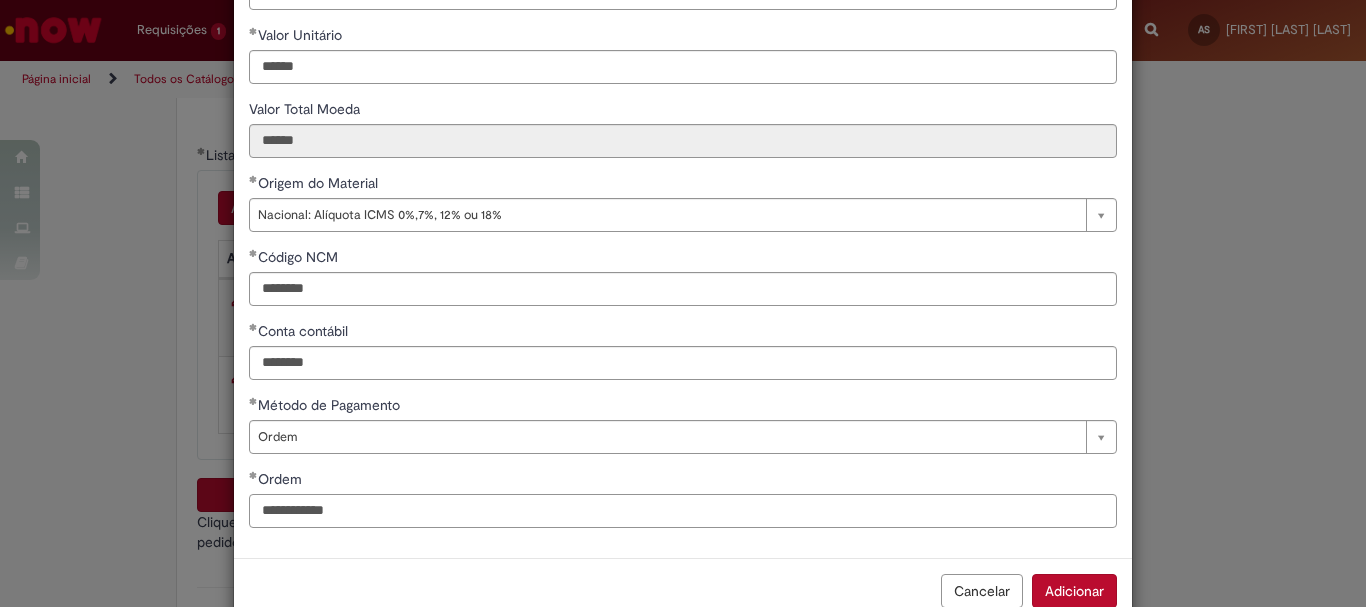 scroll, scrollTop: 347, scrollLeft: 0, axis: vertical 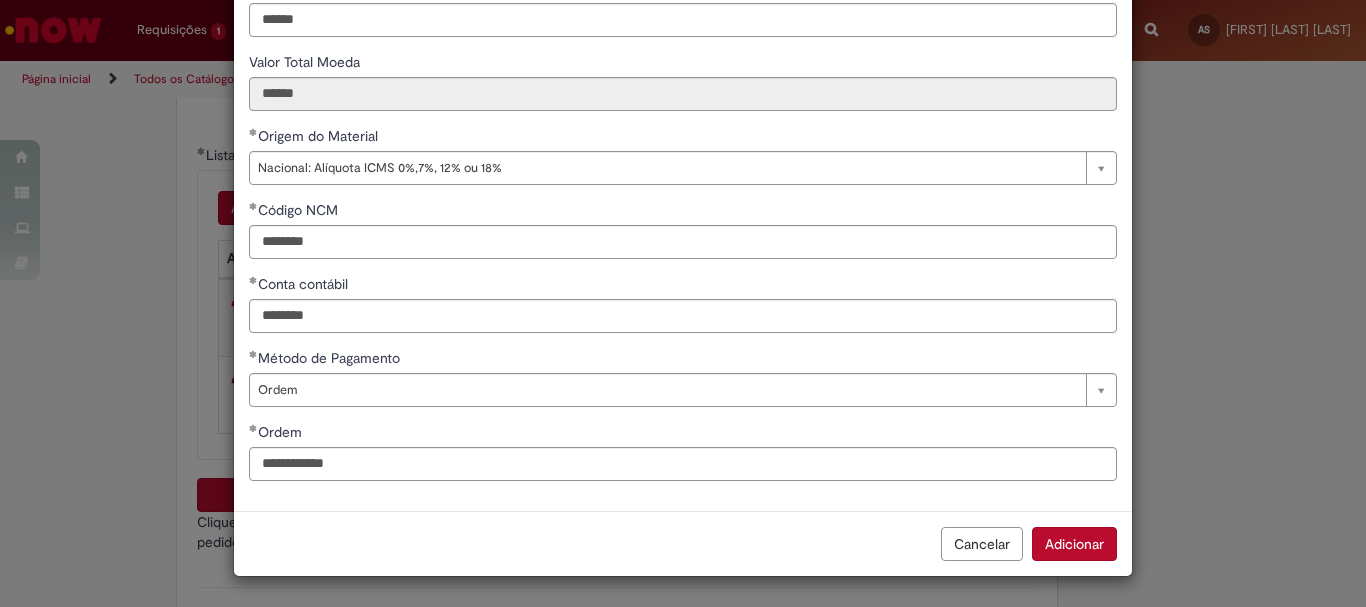click on "Adicionar" at bounding box center (1074, 544) 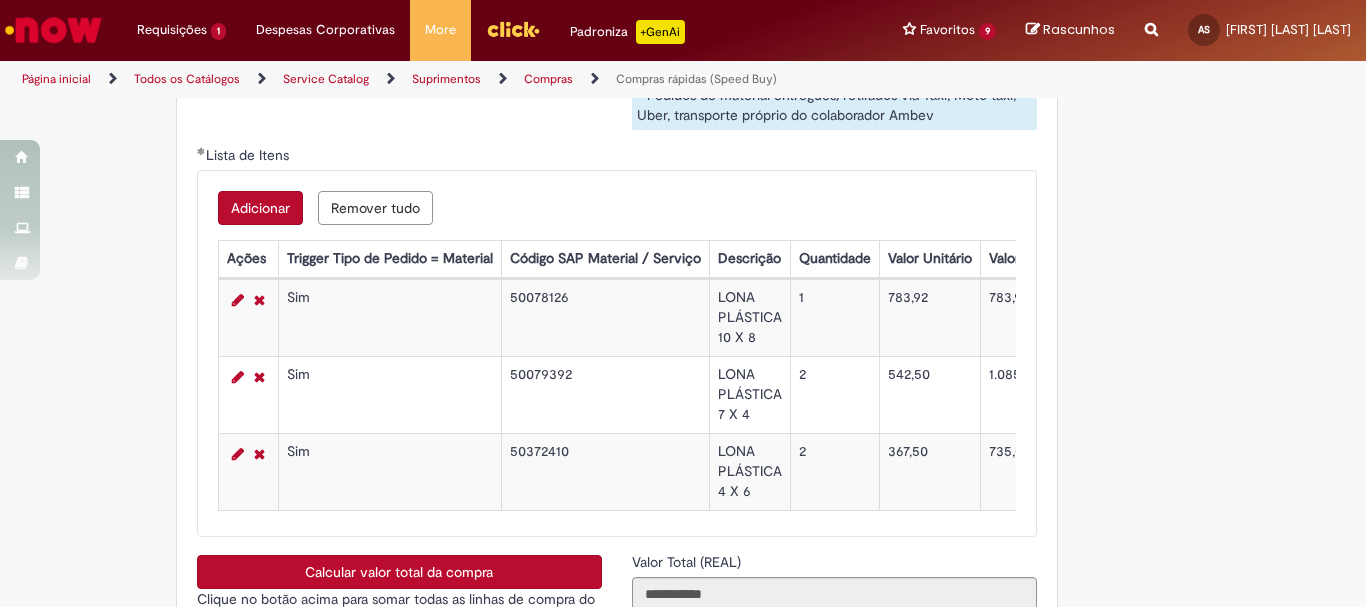 scroll, scrollTop: 3400, scrollLeft: 0, axis: vertical 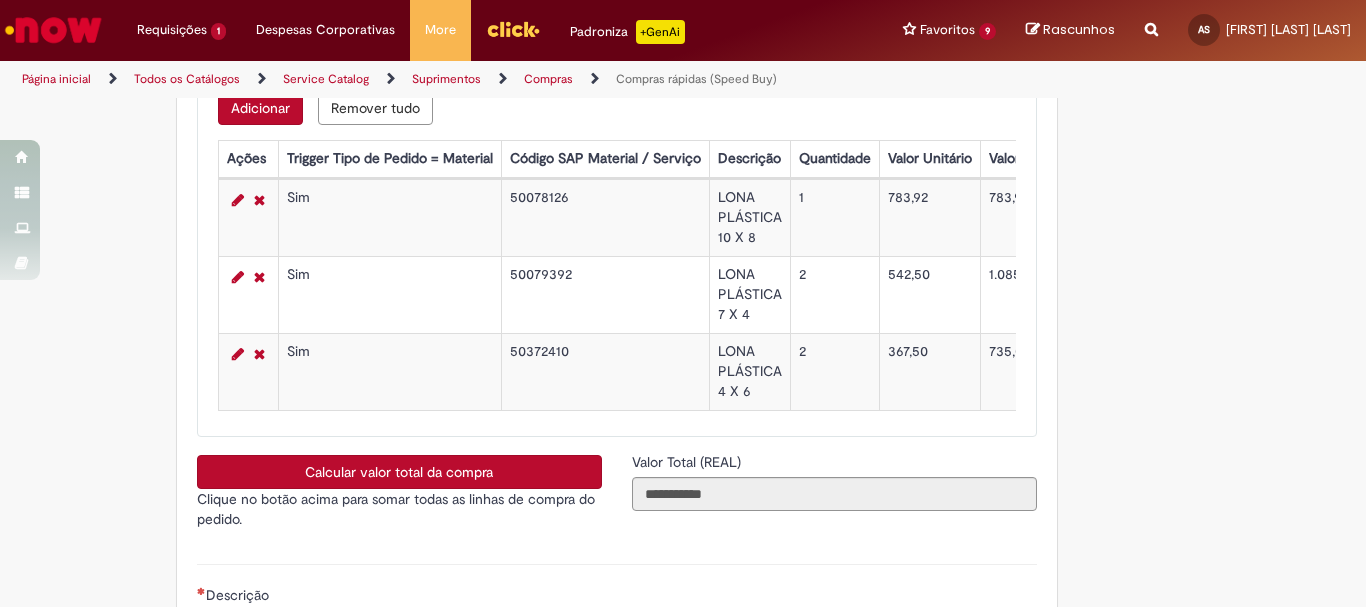 click on "Calcular valor total da compra" at bounding box center [399, 472] 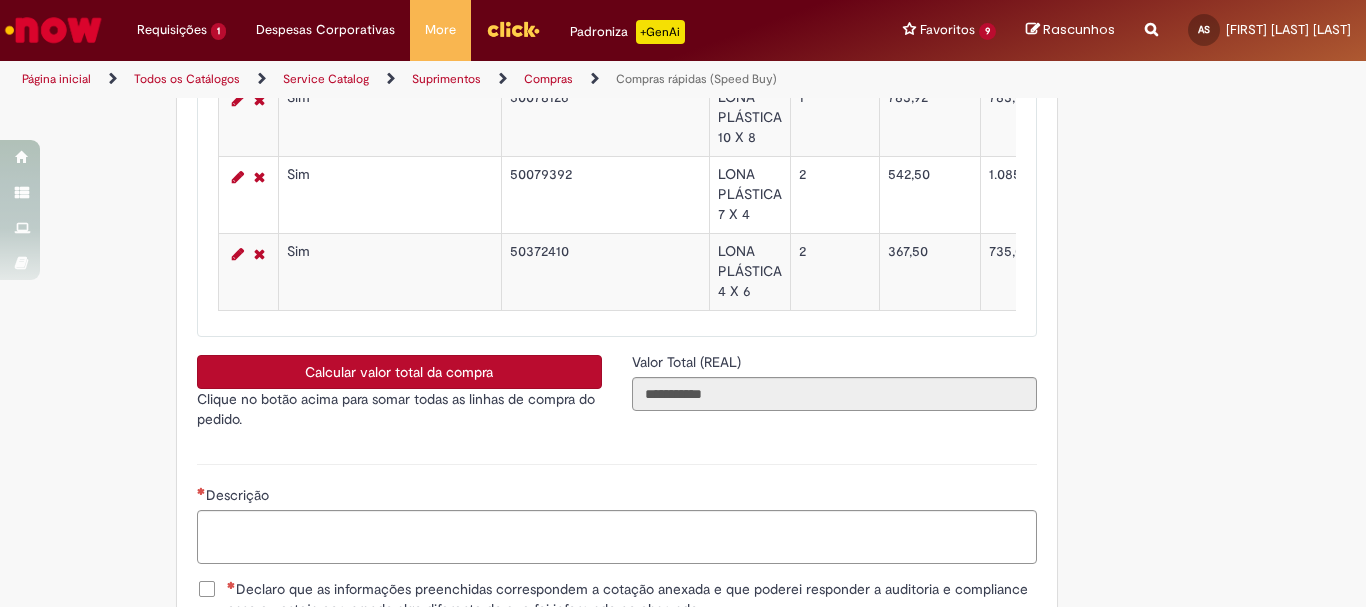 scroll, scrollTop: 3600, scrollLeft: 0, axis: vertical 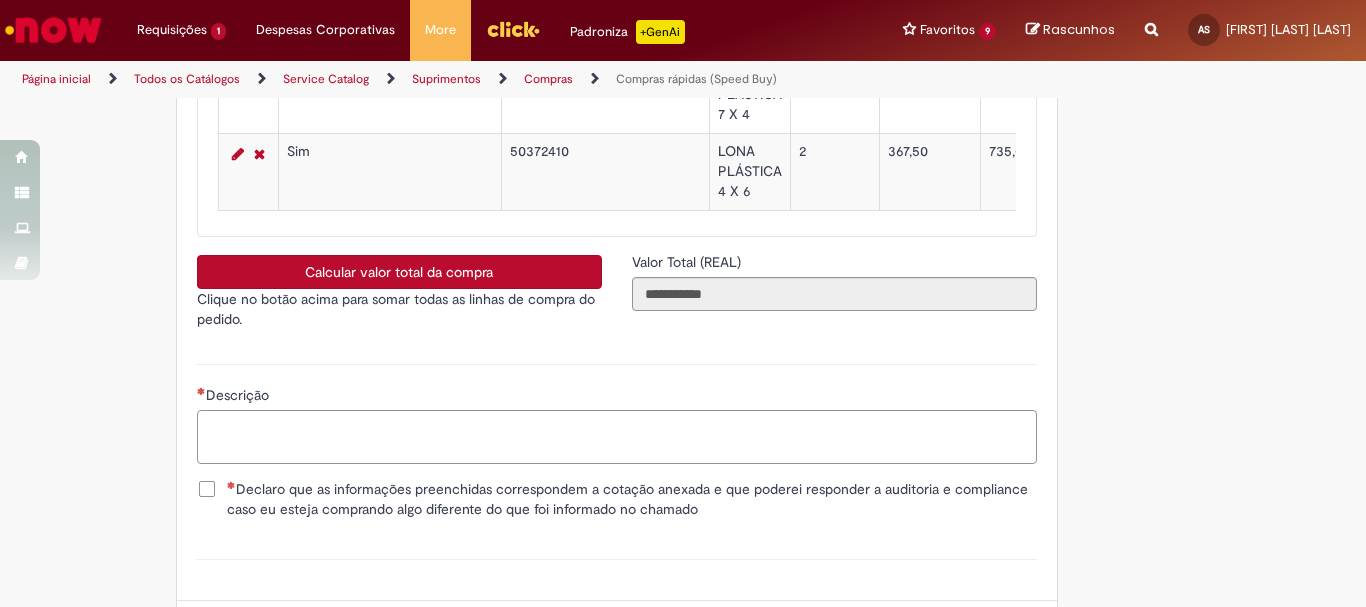 click on "Descrição" at bounding box center [617, 437] 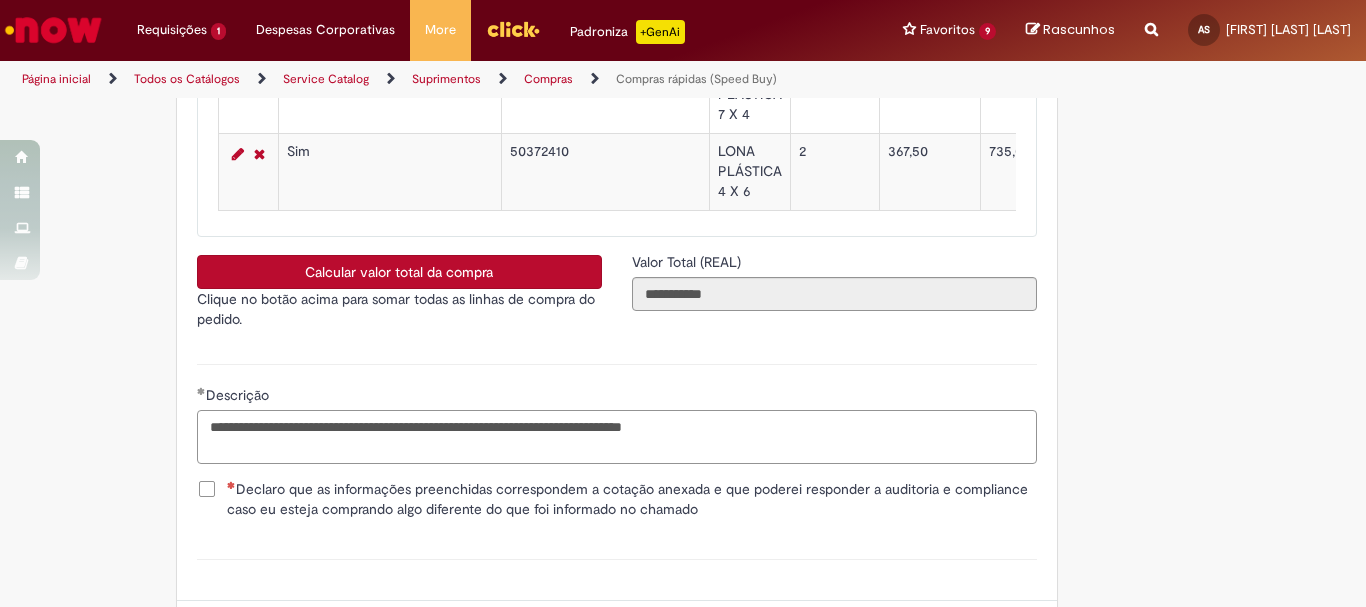 scroll, scrollTop: 3700, scrollLeft: 0, axis: vertical 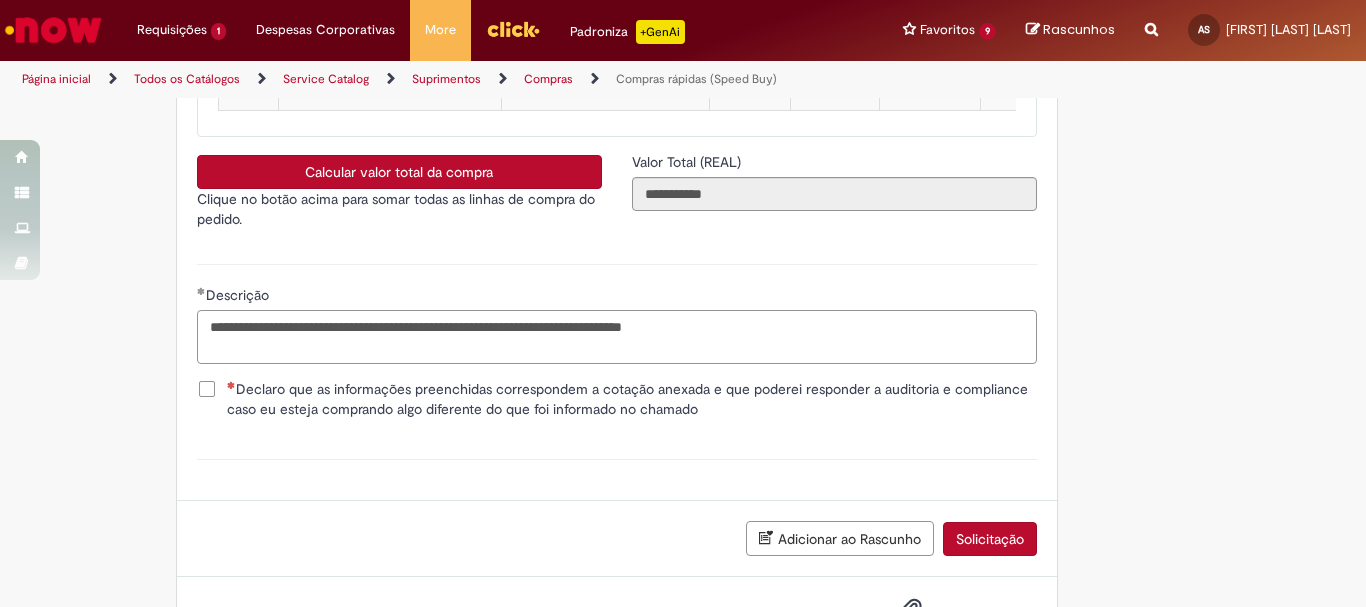 type on "**********" 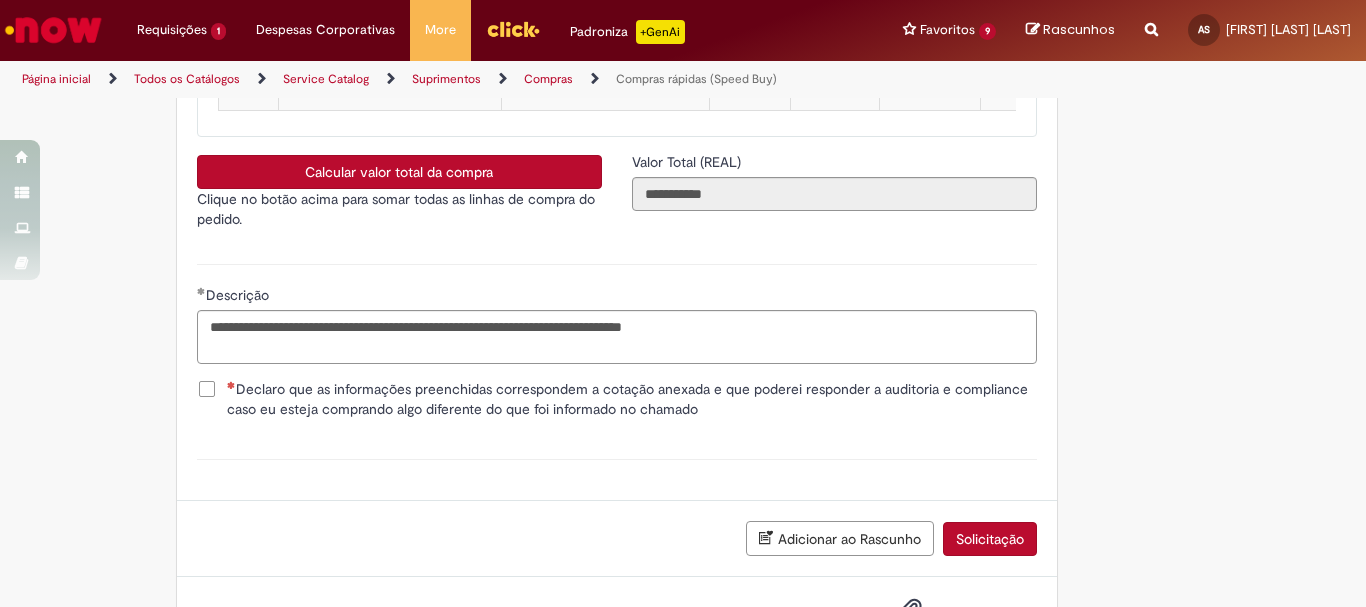 click on "Declaro que as informações preenchidas correspondem a cotação anexada e que poderei responder a auditoria e compliance caso eu esteja comprando algo diferente do que foi informado no chamado" at bounding box center [632, 399] 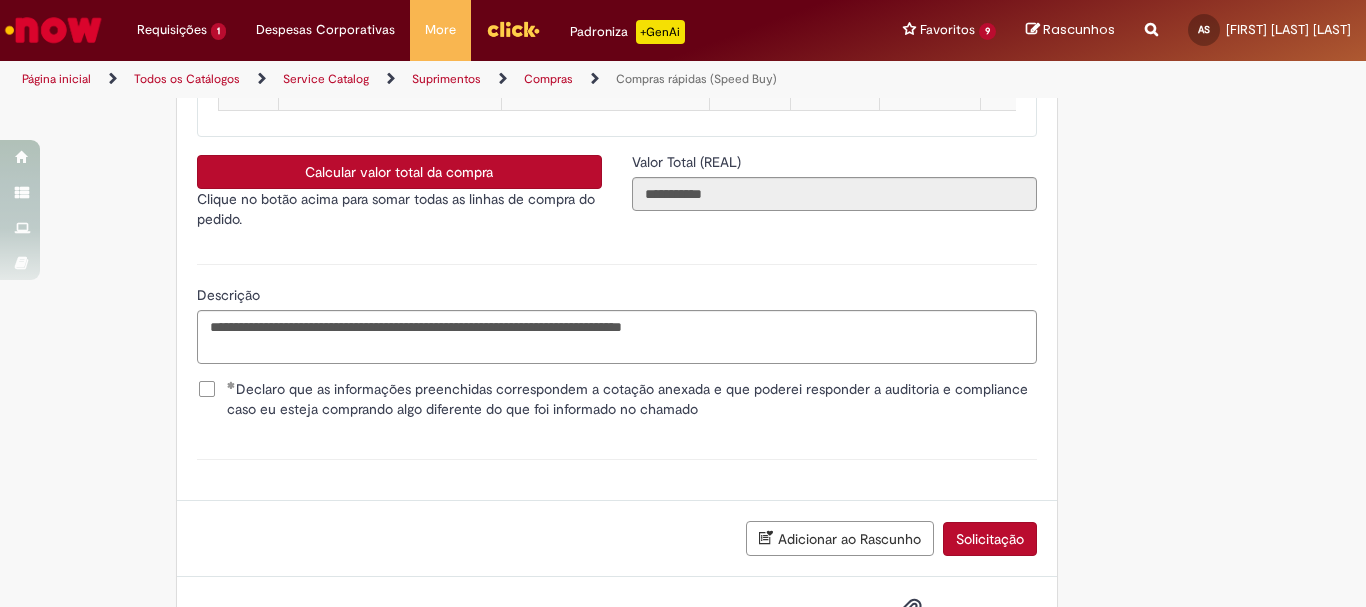 scroll, scrollTop: 3795, scrollLeft: 0, axis: vertical 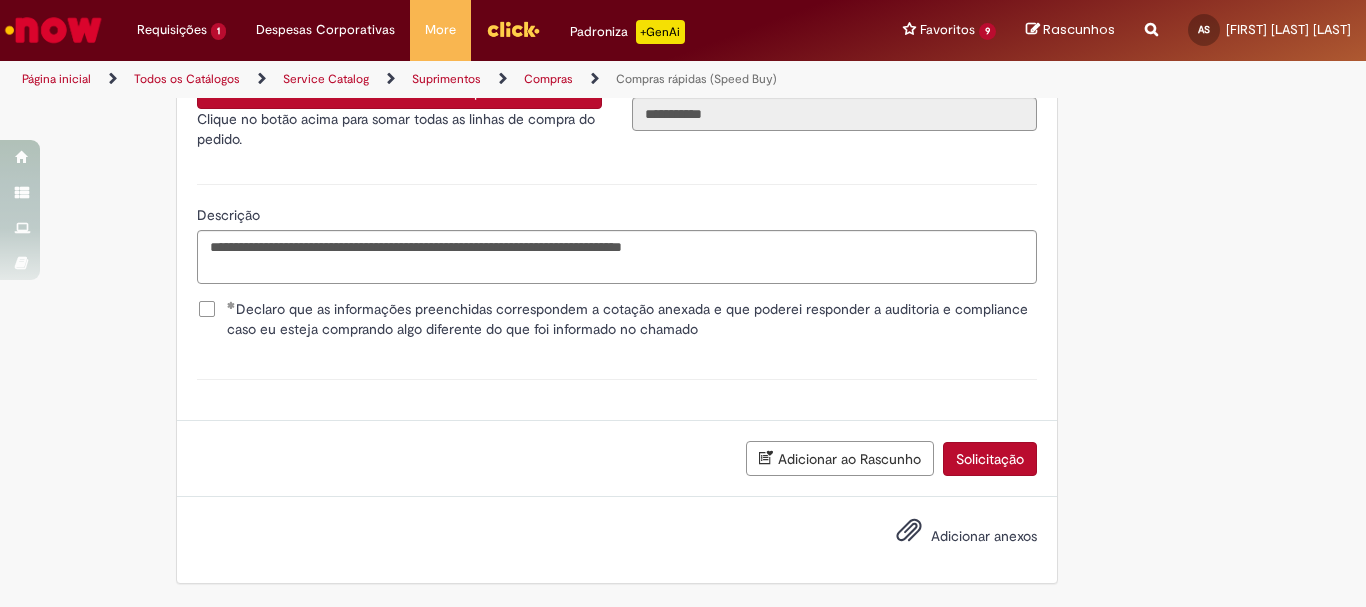 click at bounding box center [909, 531] 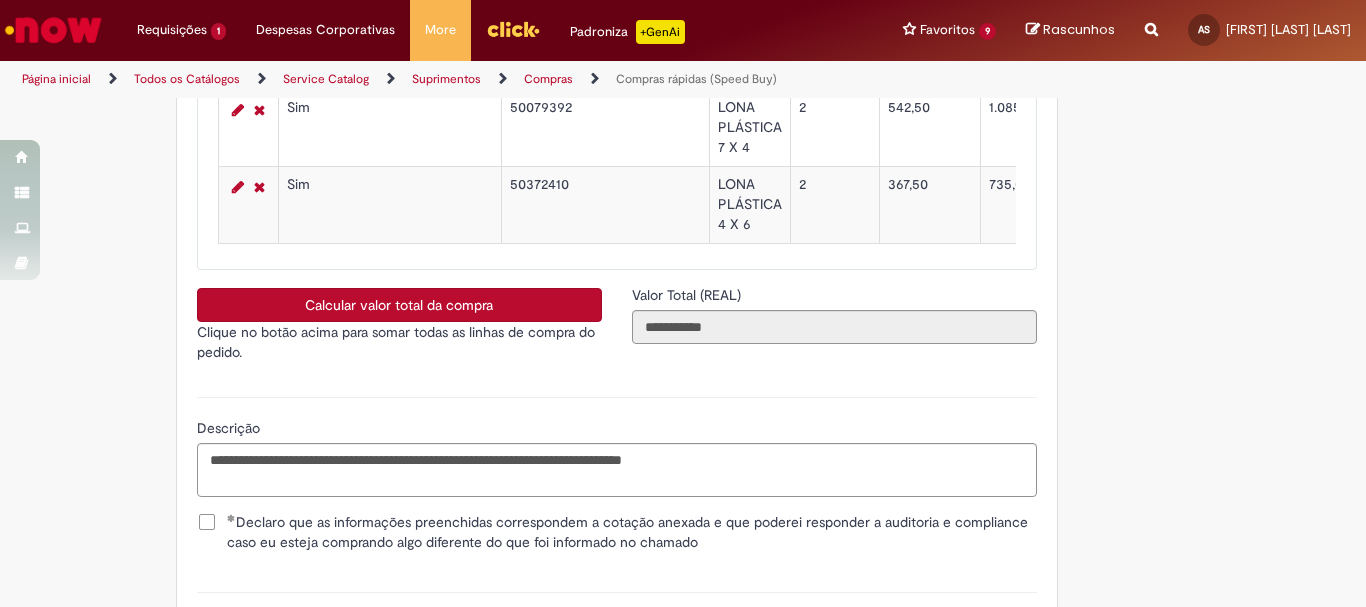 scroll, scrollTop: 3867, scrollLeft: 0, axis: vertical 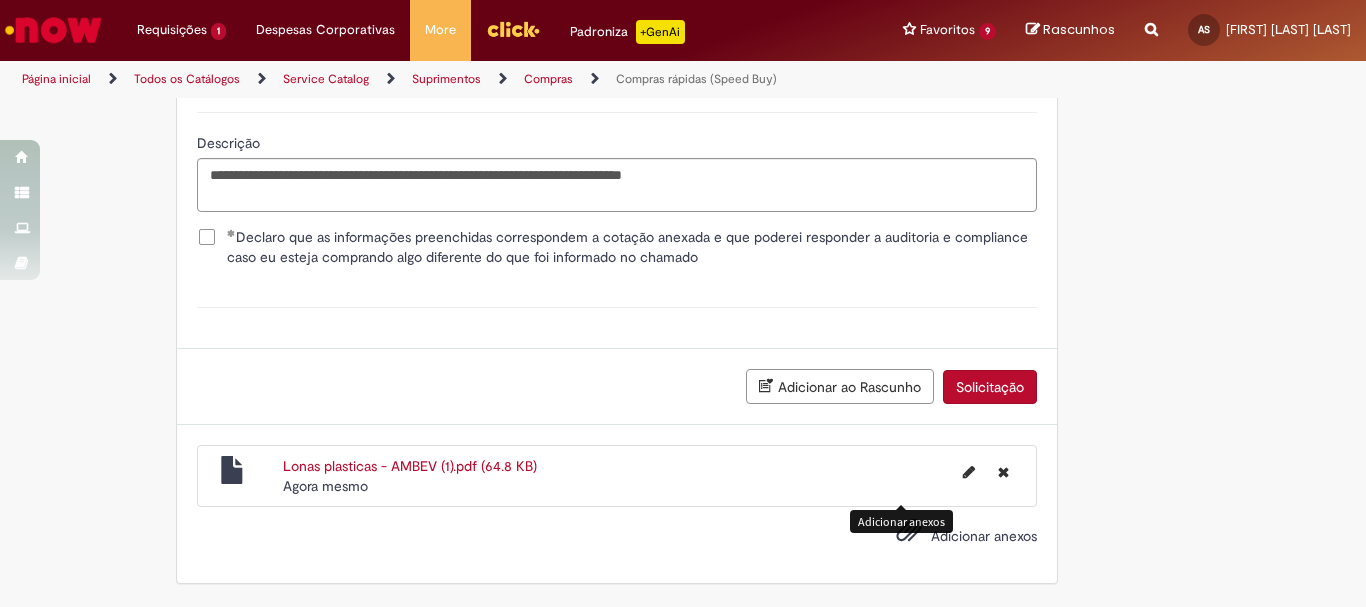 click on "Solicitação" at bounding box center (990, 387) 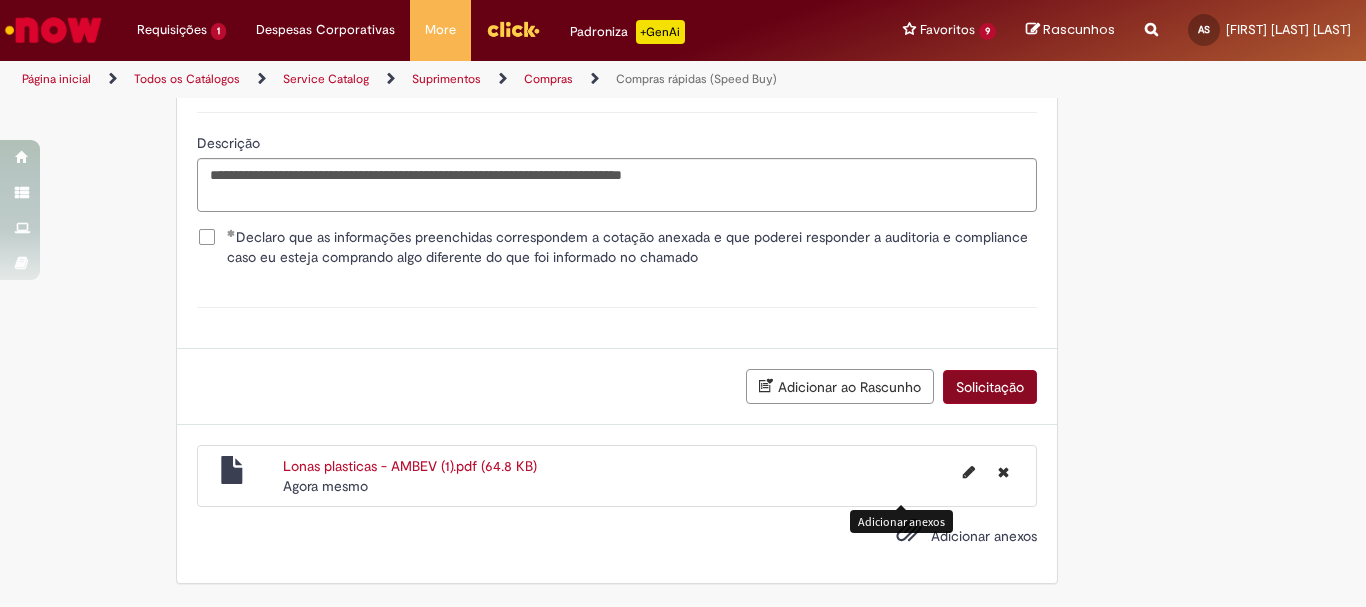 scroll, scrollTop: 3821, scrollLeft: 0, axis: vertical 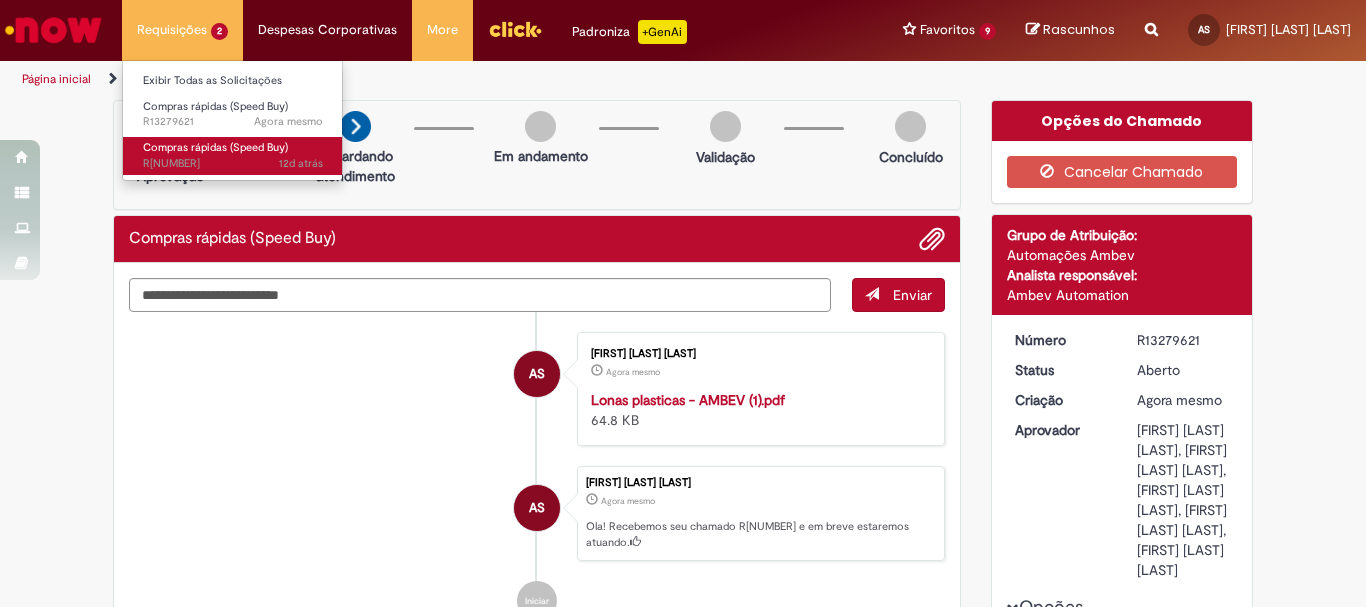 click on "Compras rápidas (Speed Buy)" at bounding box center (215, 147) 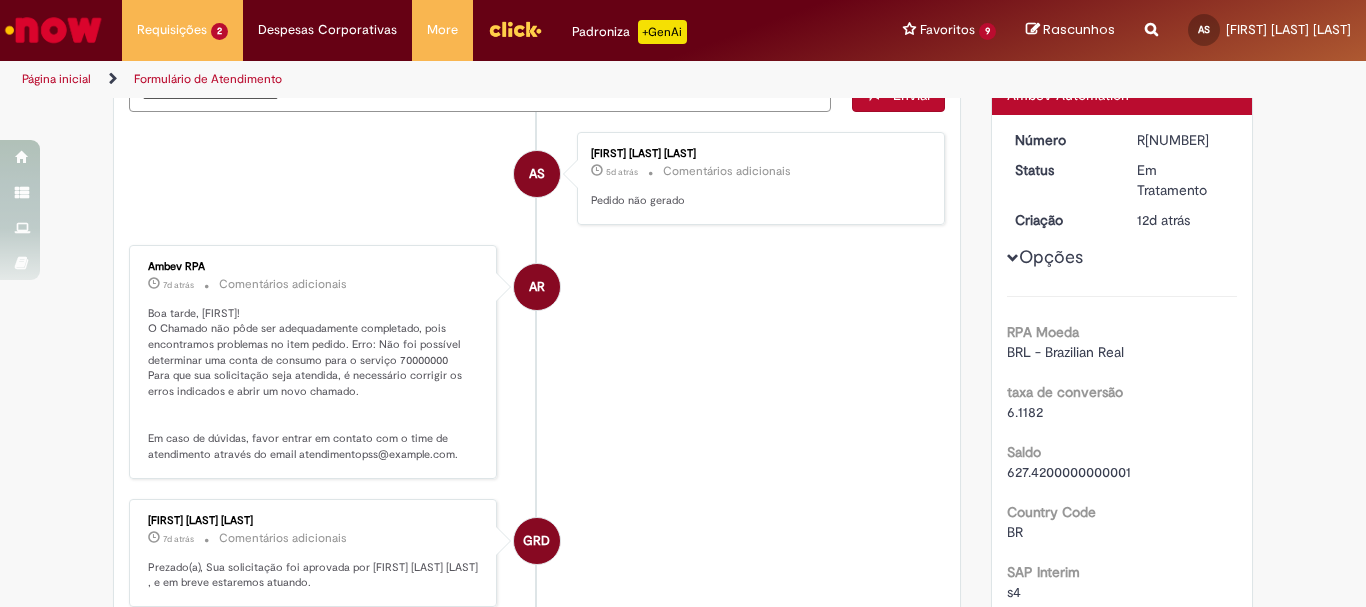 scroll, scrollTop: 0, scrollLeft: 0, axis: both 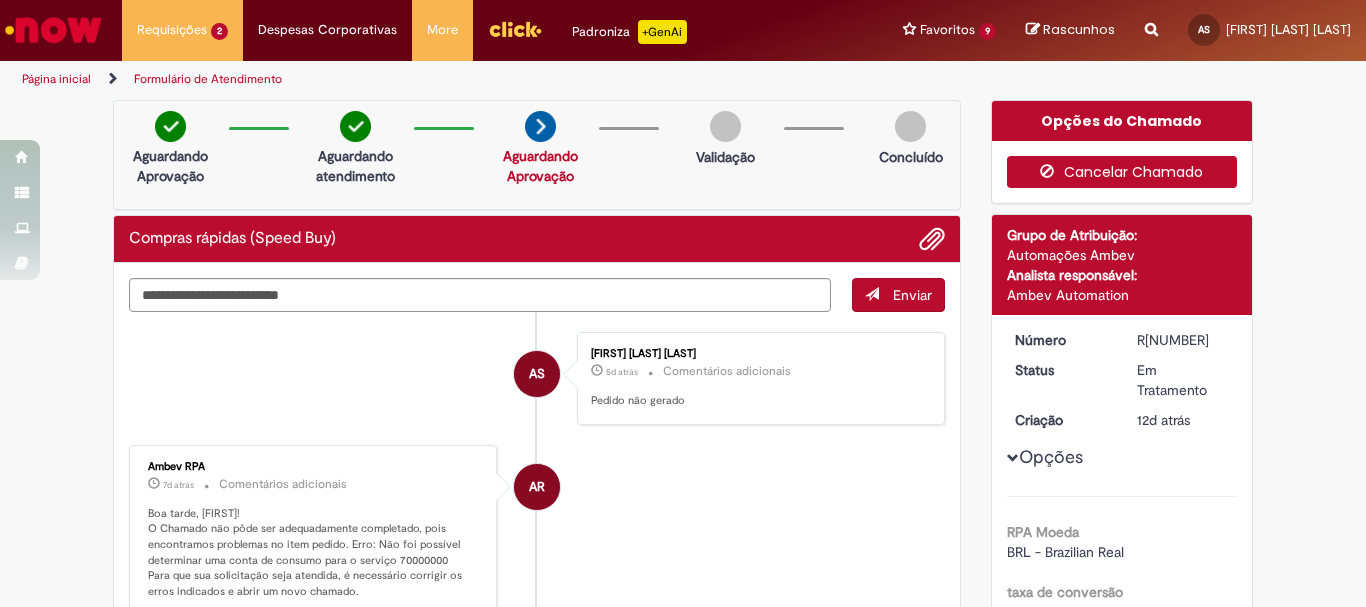 click on "Cancelar Chamado" at bounding box center (1122, 172) 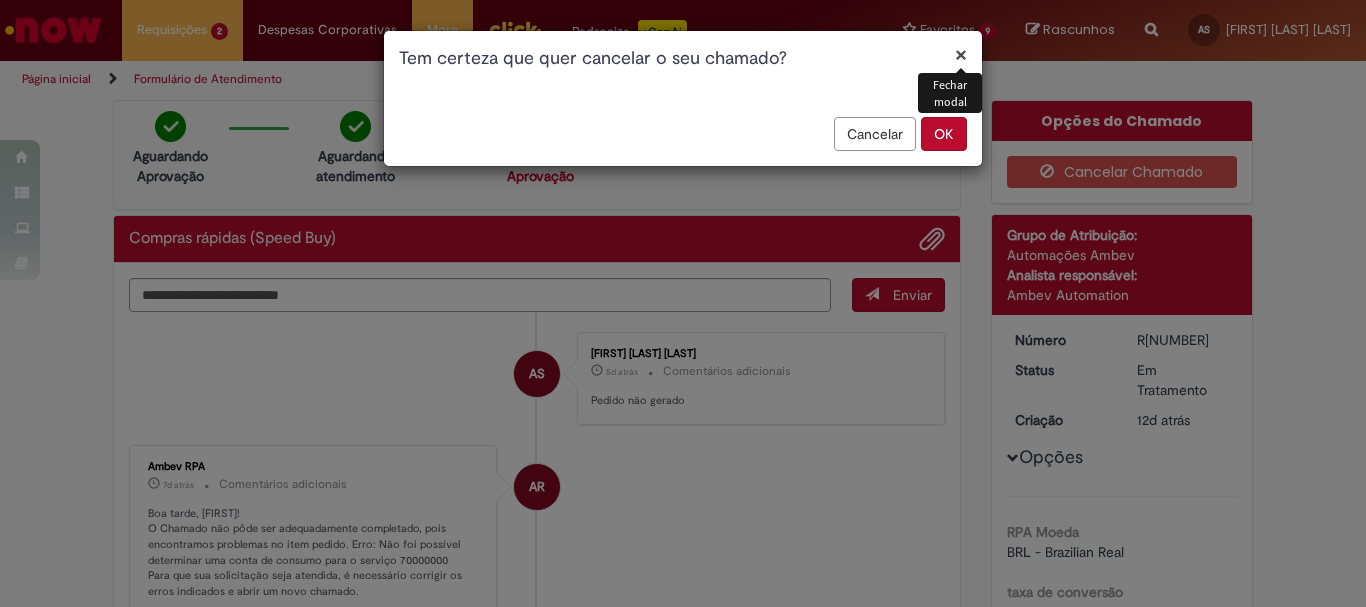 click on "OK" at bounding box center (944, 134) 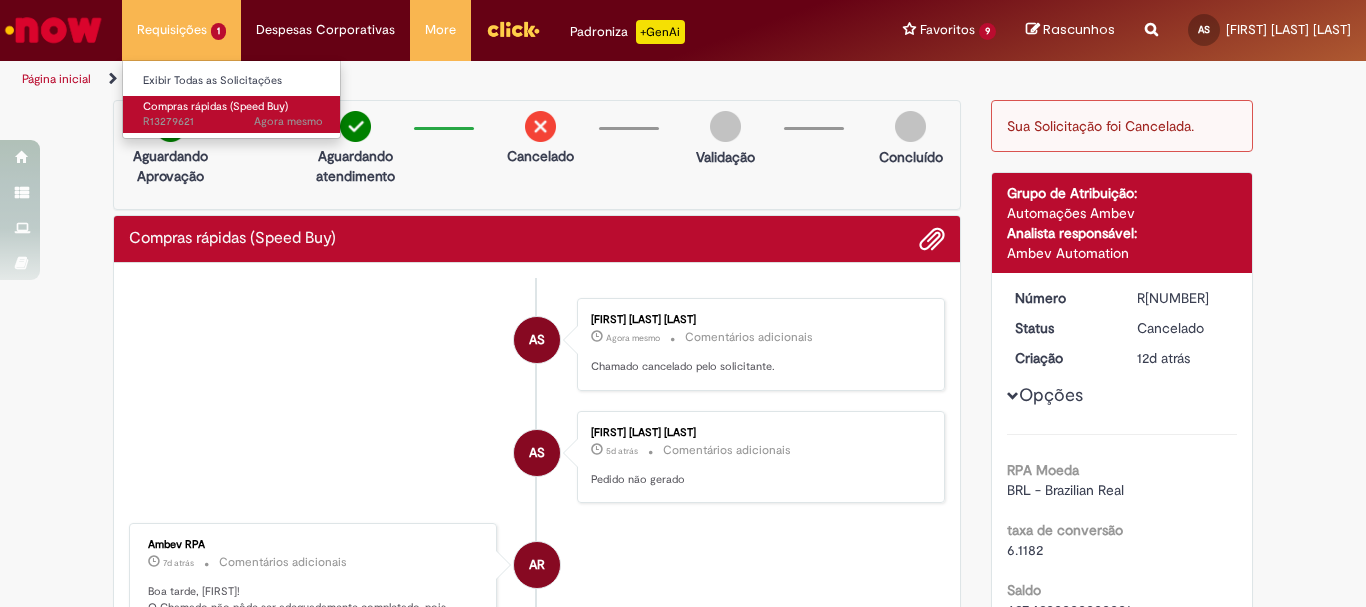 click on "Compras rápidas (Speed Buy)" at bounding box center (215, 106) 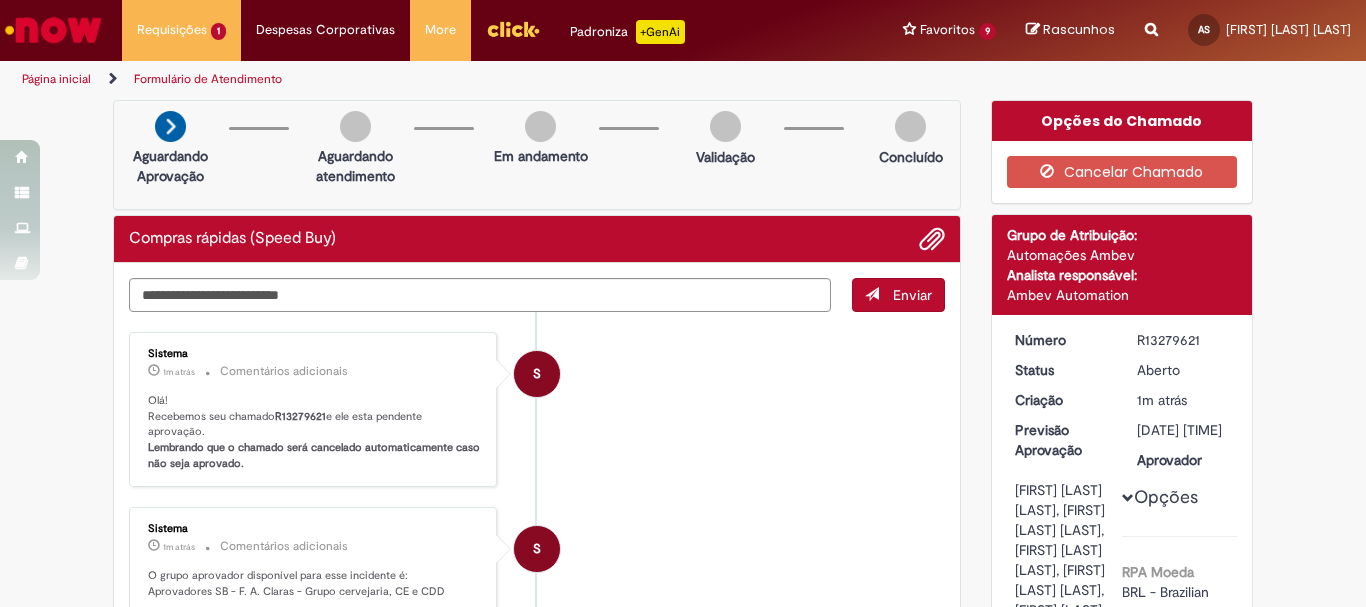 drag, startPoint x: 1194, startPoint y: 339, endPoint x: 1128, endPoint y: 346, distance: 66.37017 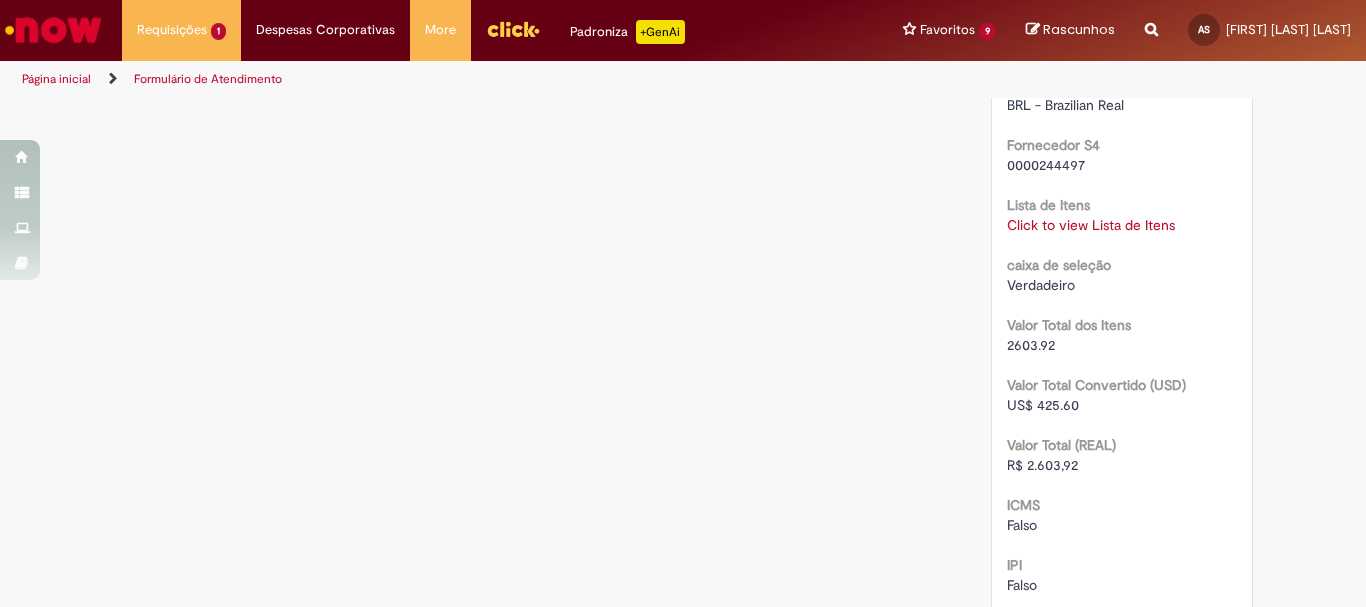 scroll, scrollTop: 2100, scrollLeft: 0, axis: vertical 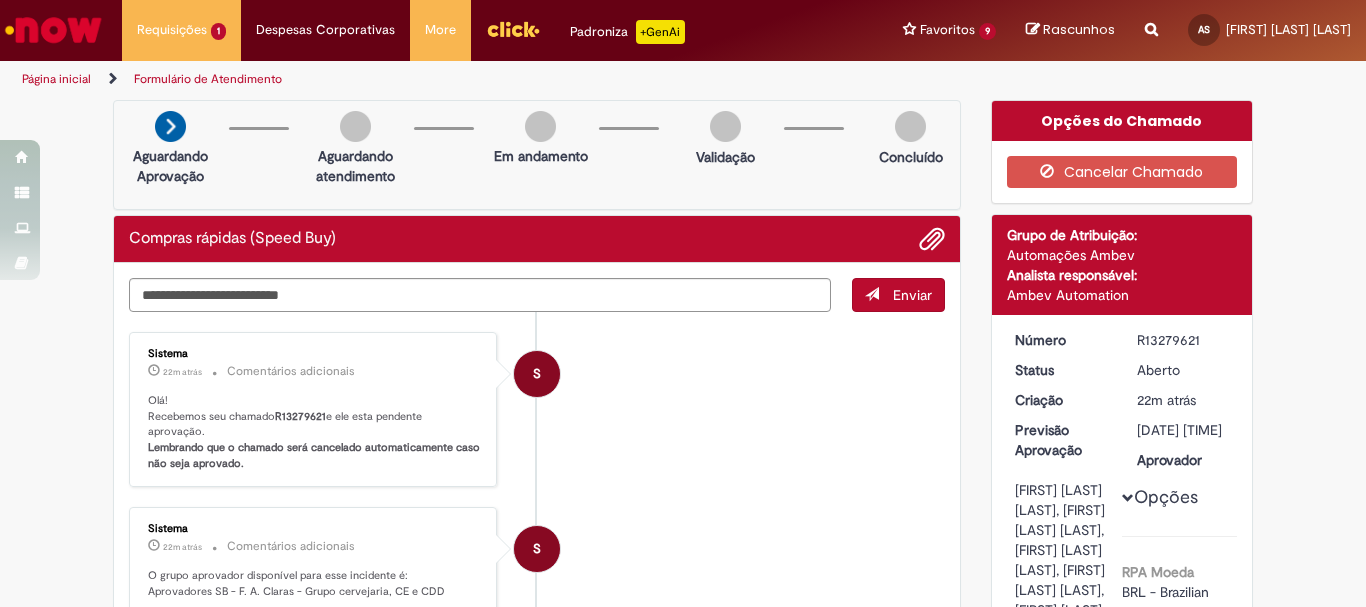 click on "R13279621" at bounding box center (1183, 340) 